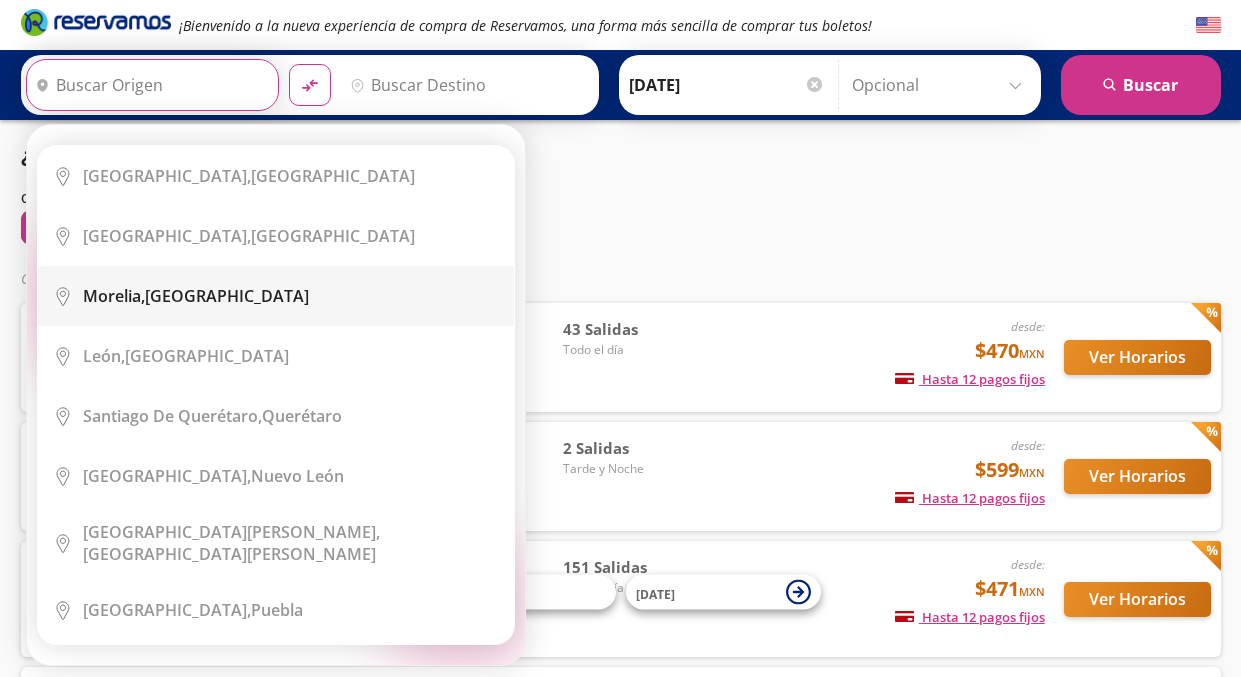 scroll, scrollTop: 0, scrollLeft: 0, axis: both 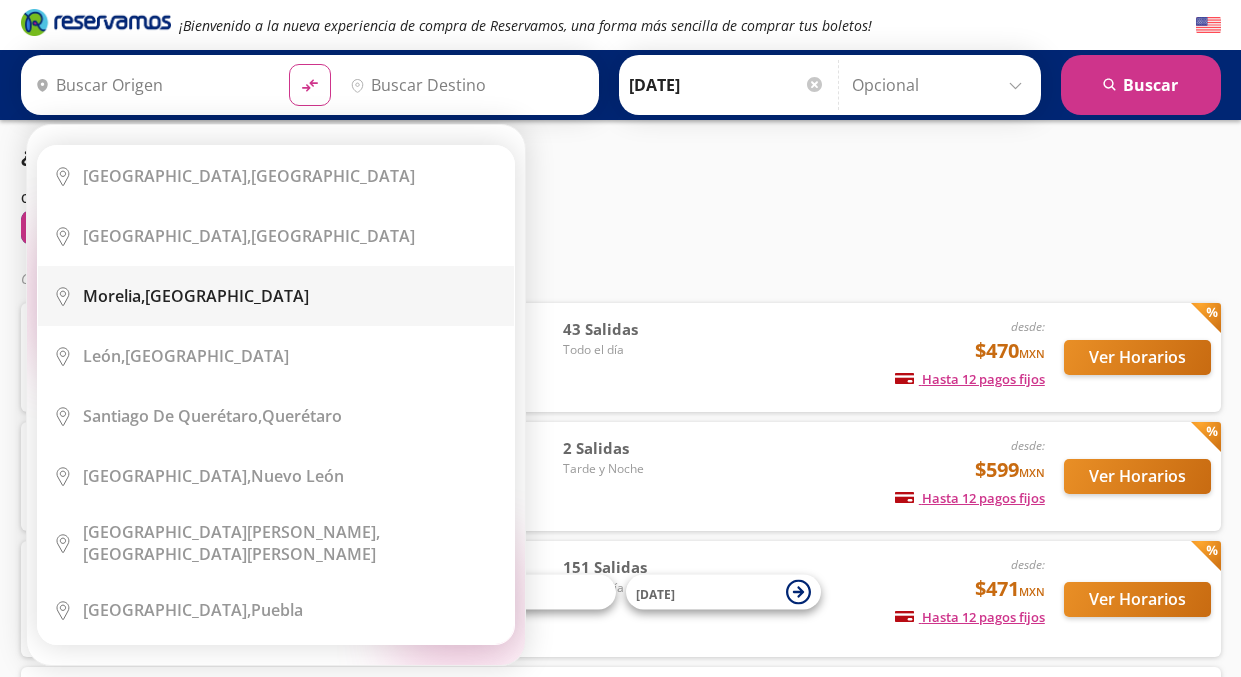 click on "Morelia," at bounding box center (114, 296) 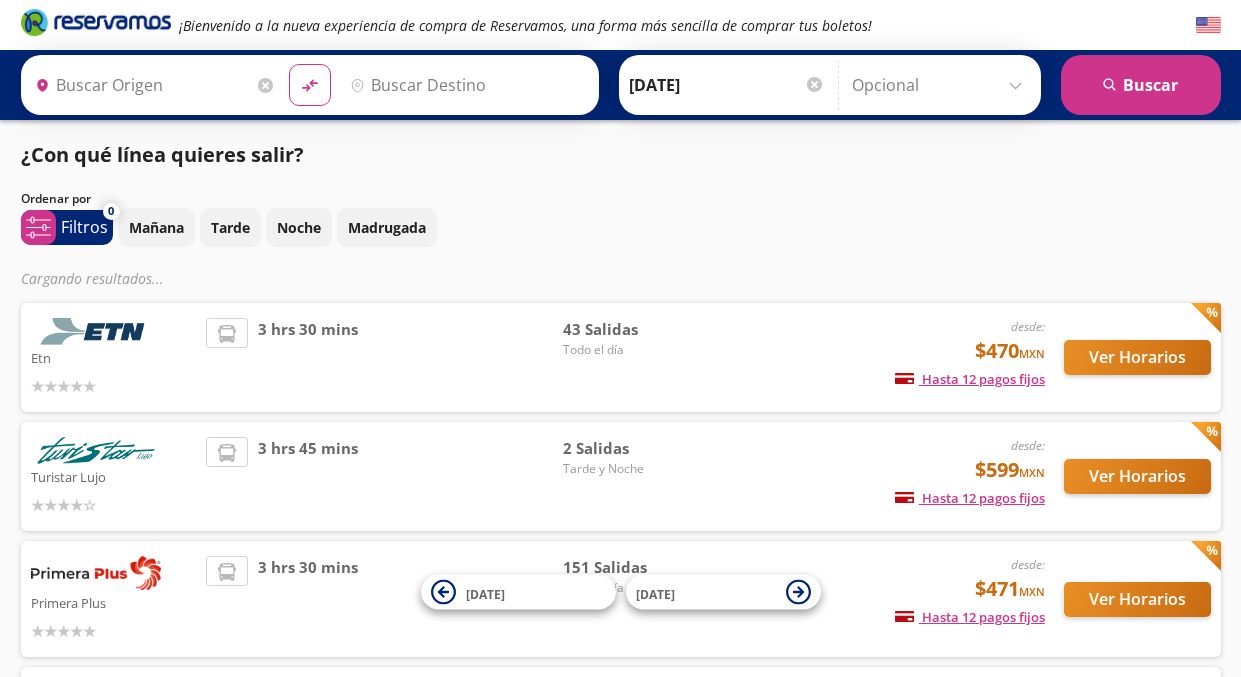 type on "[GEOGRAPHIC_DATA], [GEOGRAPHIC_DATA]" 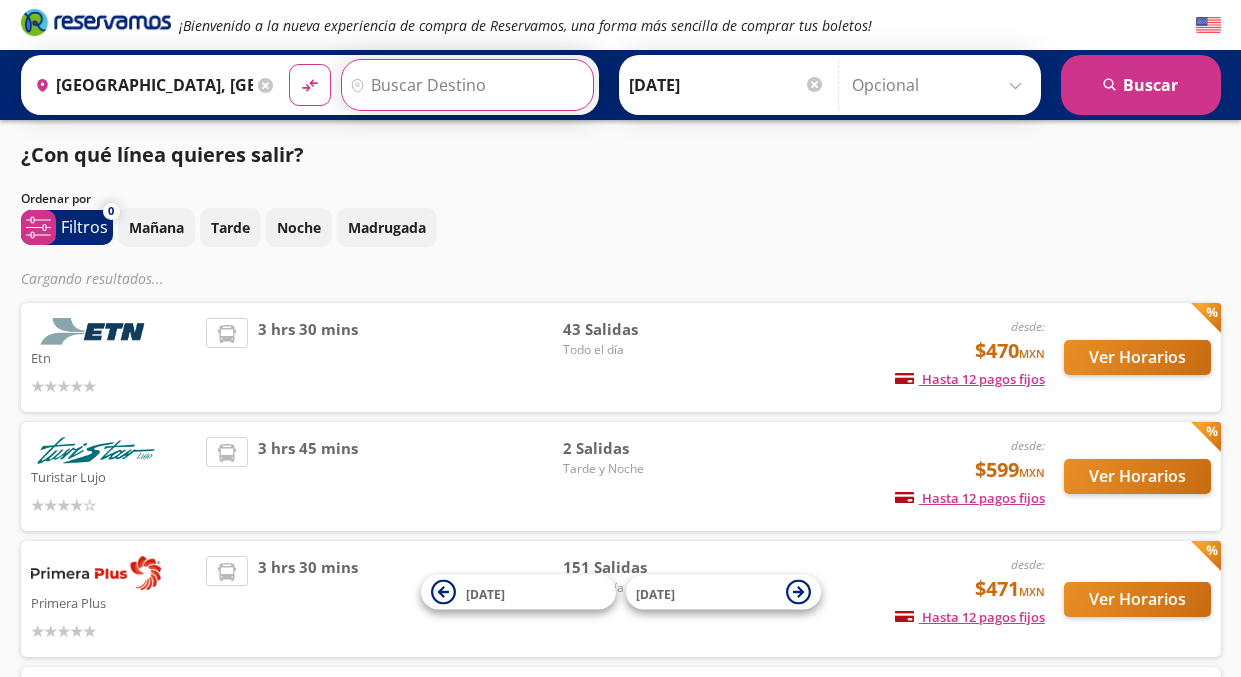 click on "Destino" at bounding box center (465, 85) 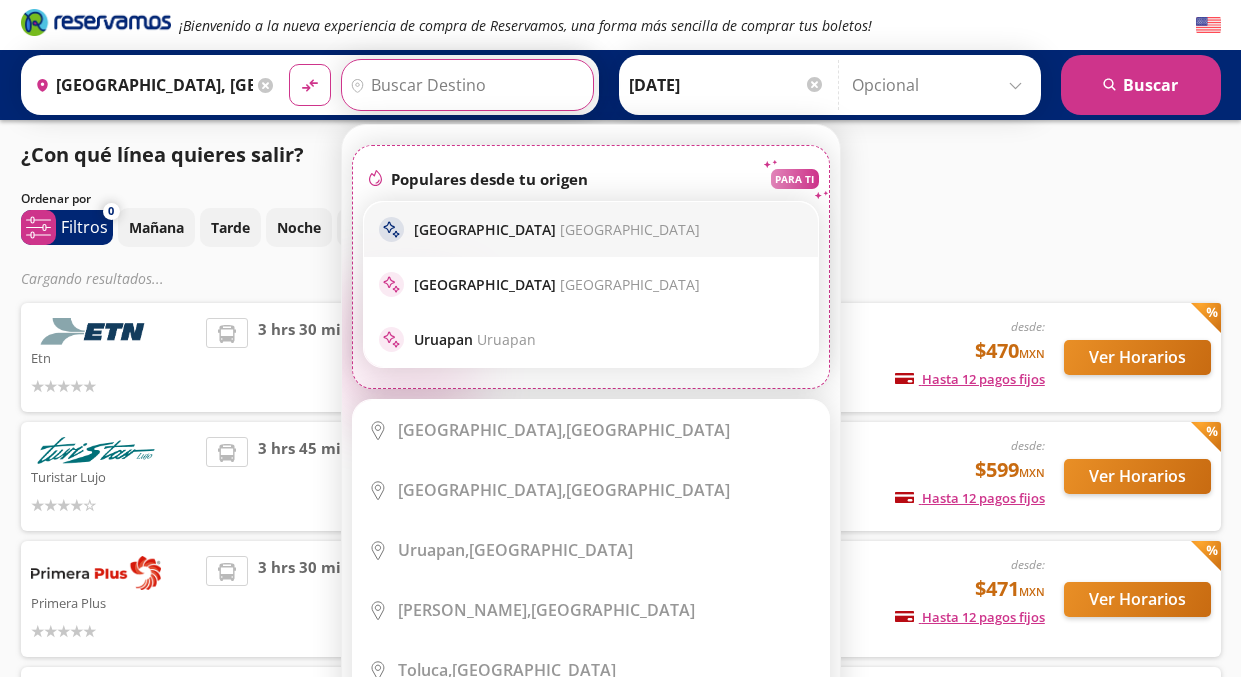 click on "[GEOGRAPHIC_DATA]   [GEOGRAPHIC_DATA]" at bounding box center [557, 229] 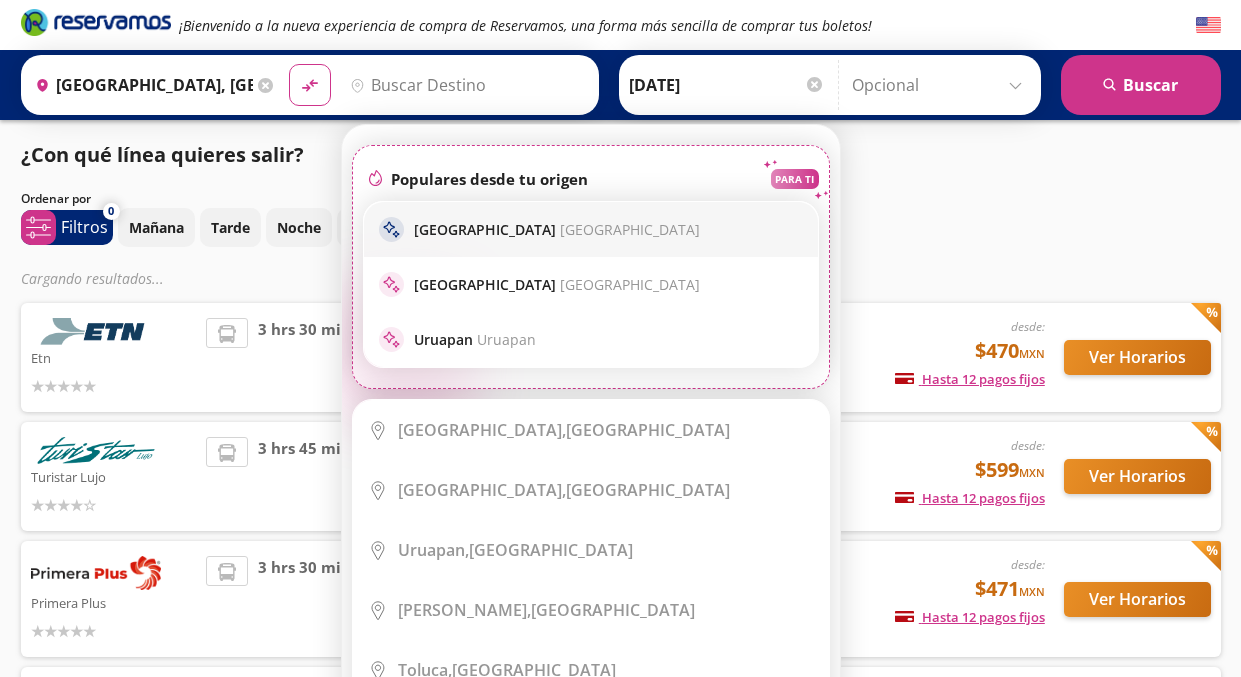 type on "[GEOGRAPHIC_DATA], [GEOGRAPHIC_DATA]" 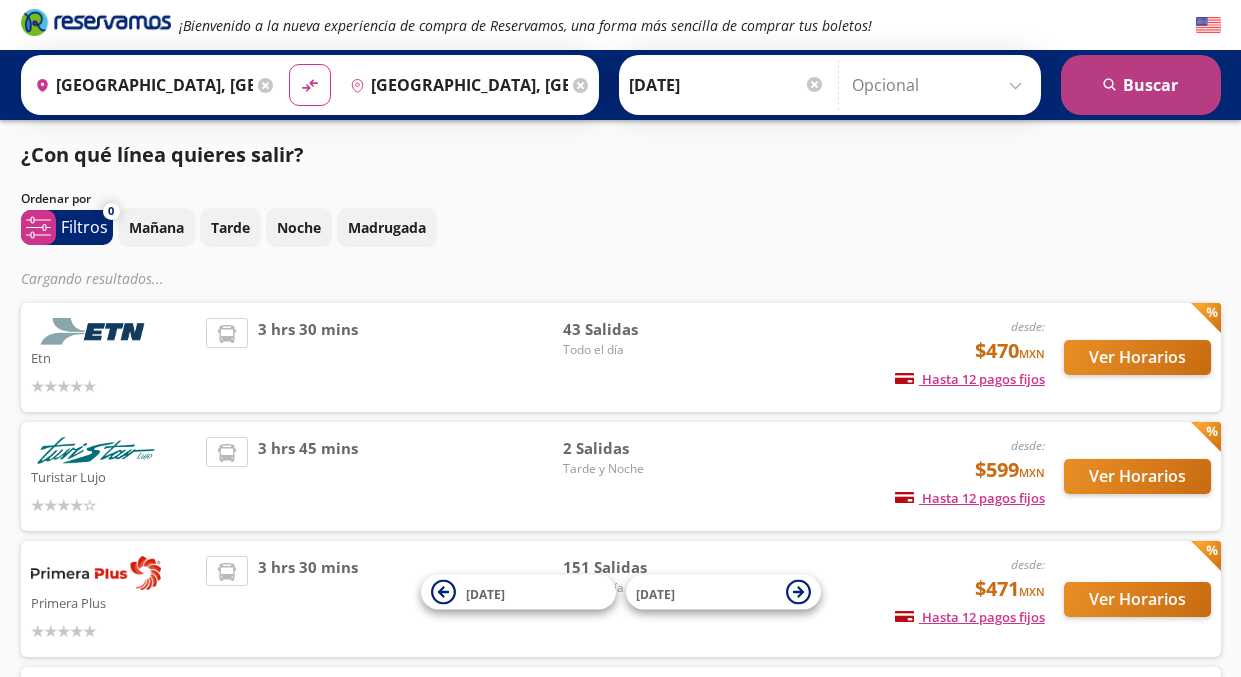 click on "search
[GEOGRAPHIC_DATA]" at bounding box center [1141, 85] 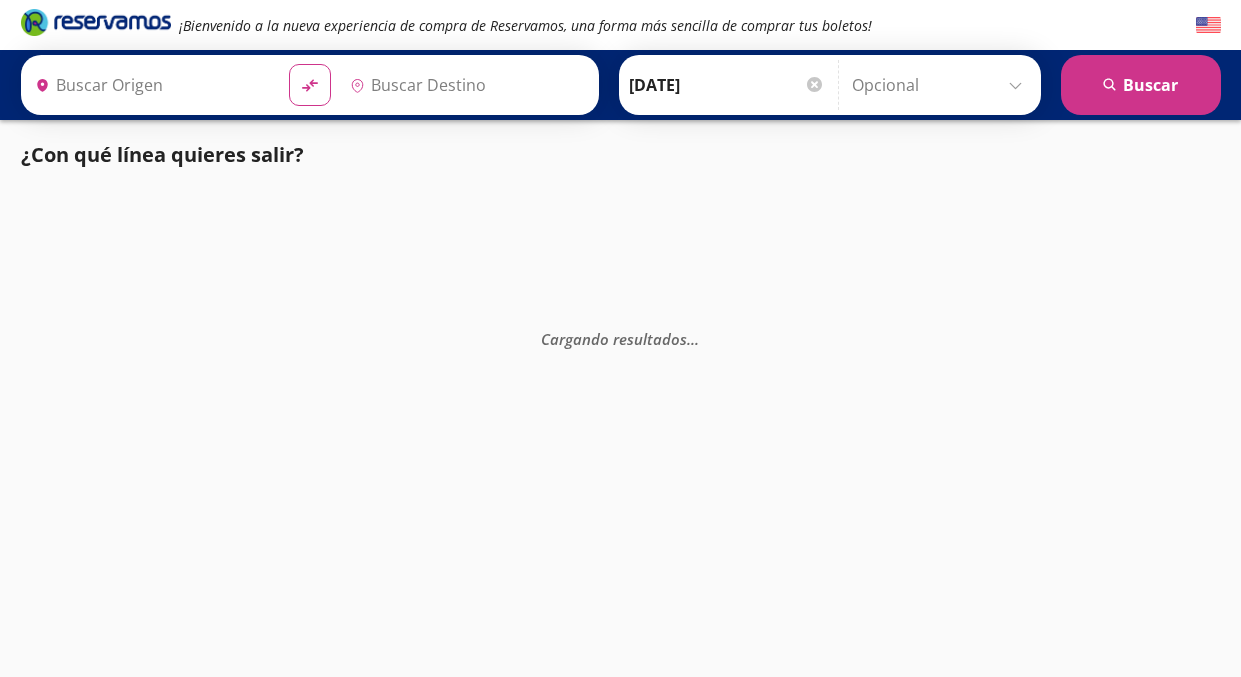 type on "[GEOGRAPHIC_DATA], [GEOGRAPHIC_DATA]" 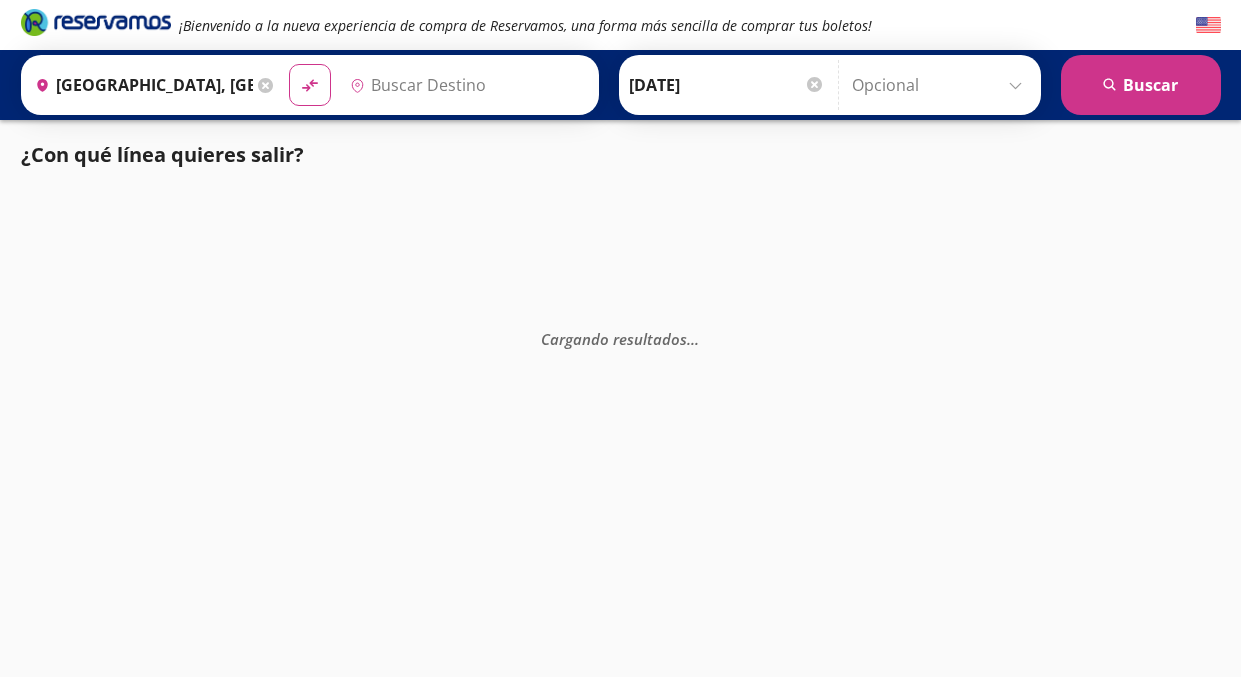 type on "[GEOGRAPHIC_DATA], [GEOGRAPHIC_DATA]" 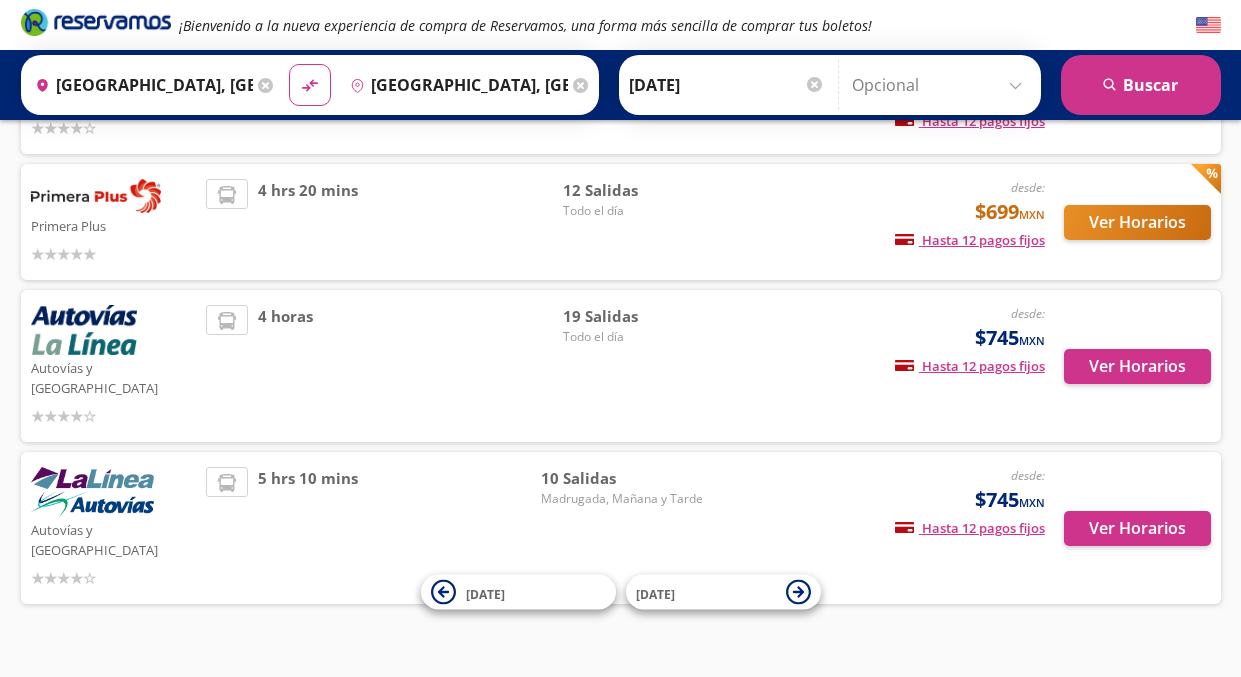 scroll, scrollTop: 284, scrollLeft: 0, axis: vertical 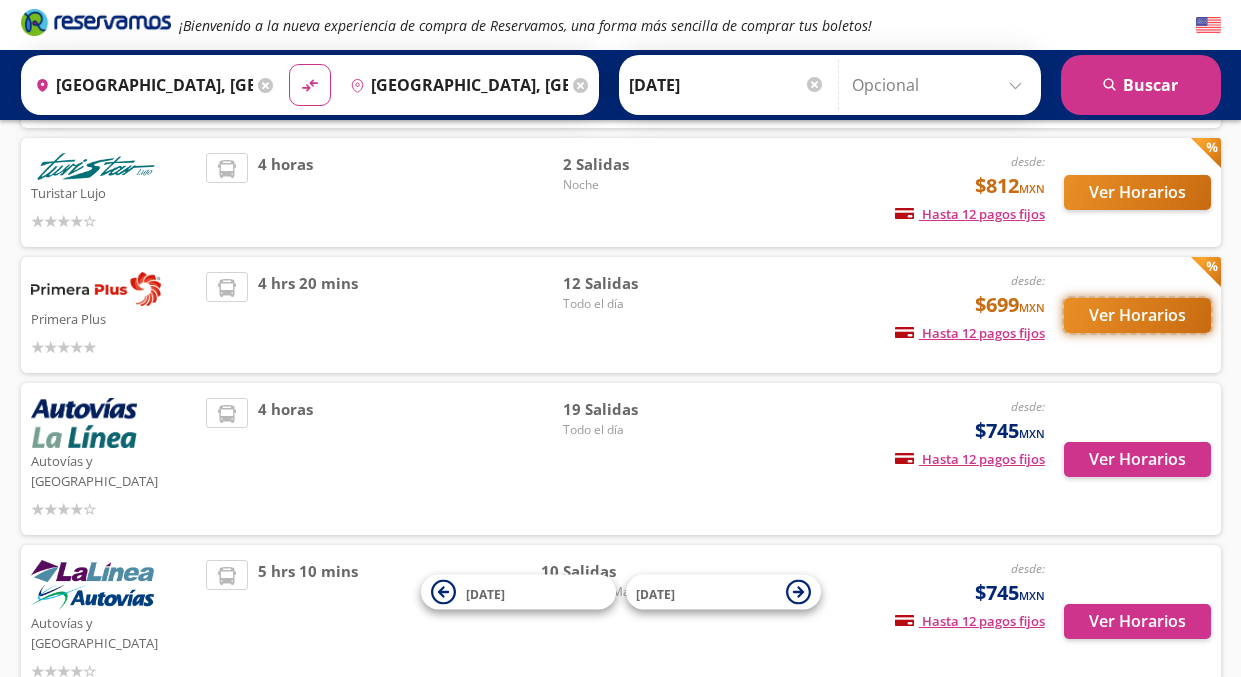 click on "Ver Horarios" at bounding box center [1137, 315] 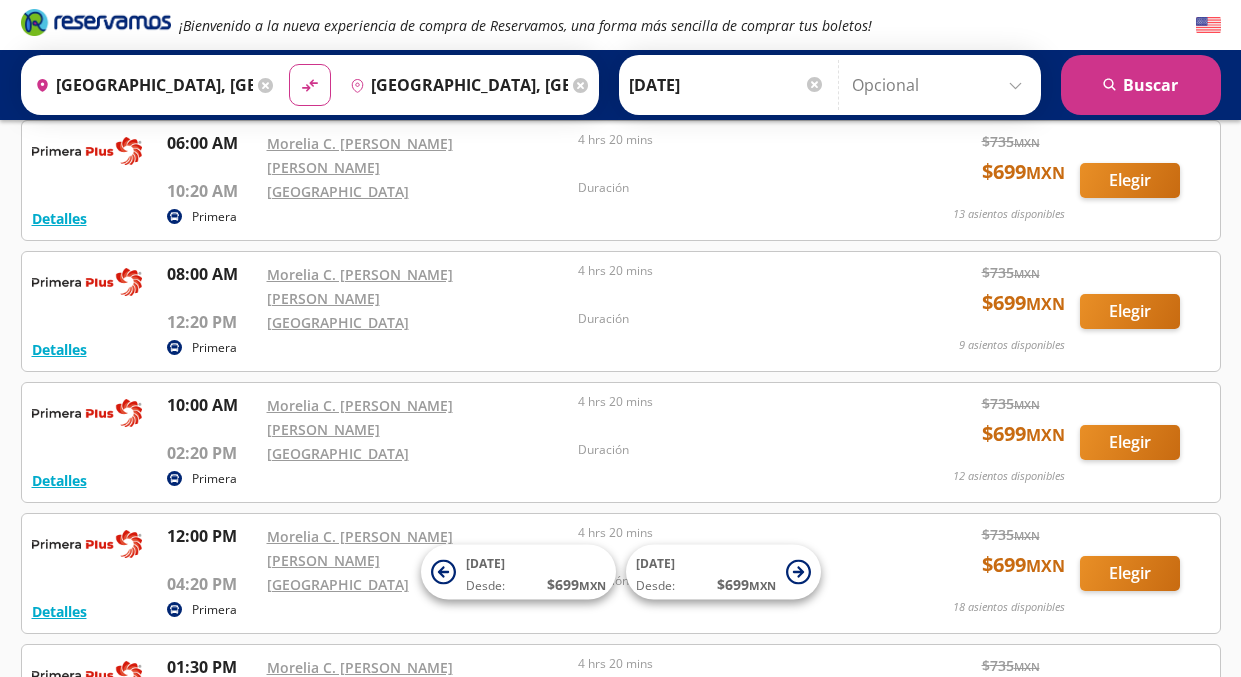 scroll, scrollTop: 241, scrollLeft: 0, axis: vertical 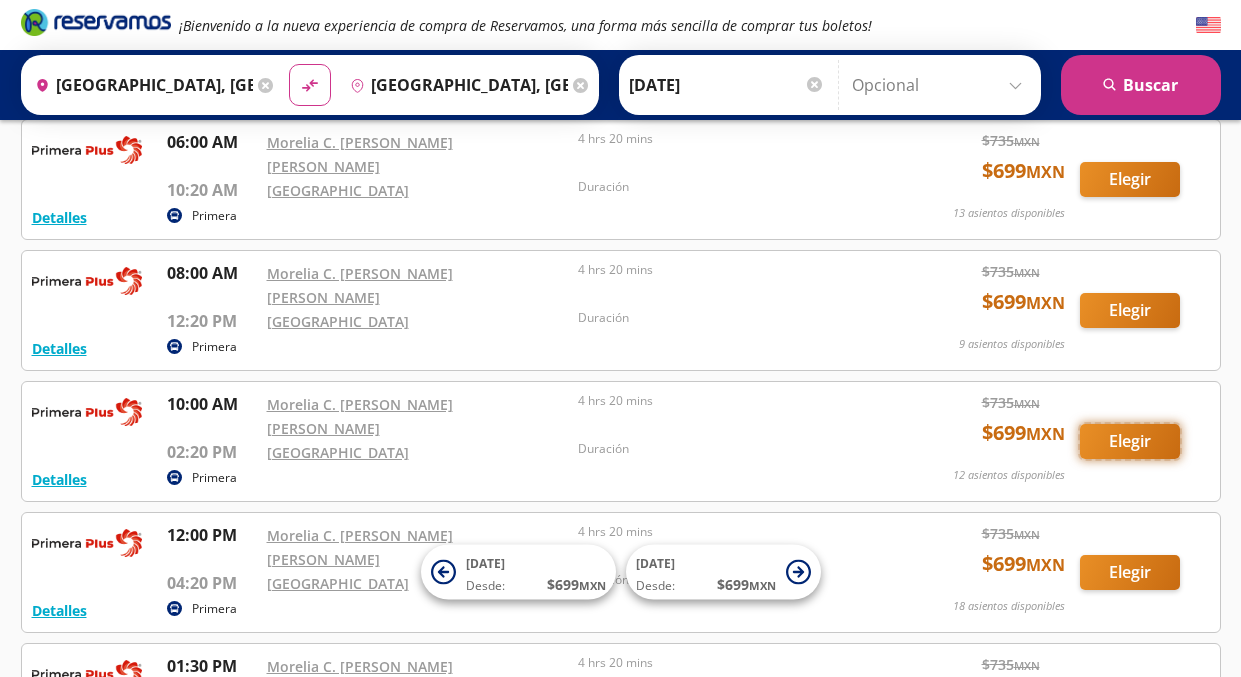 click on "Elegir" at bounding box center [1130, 441] 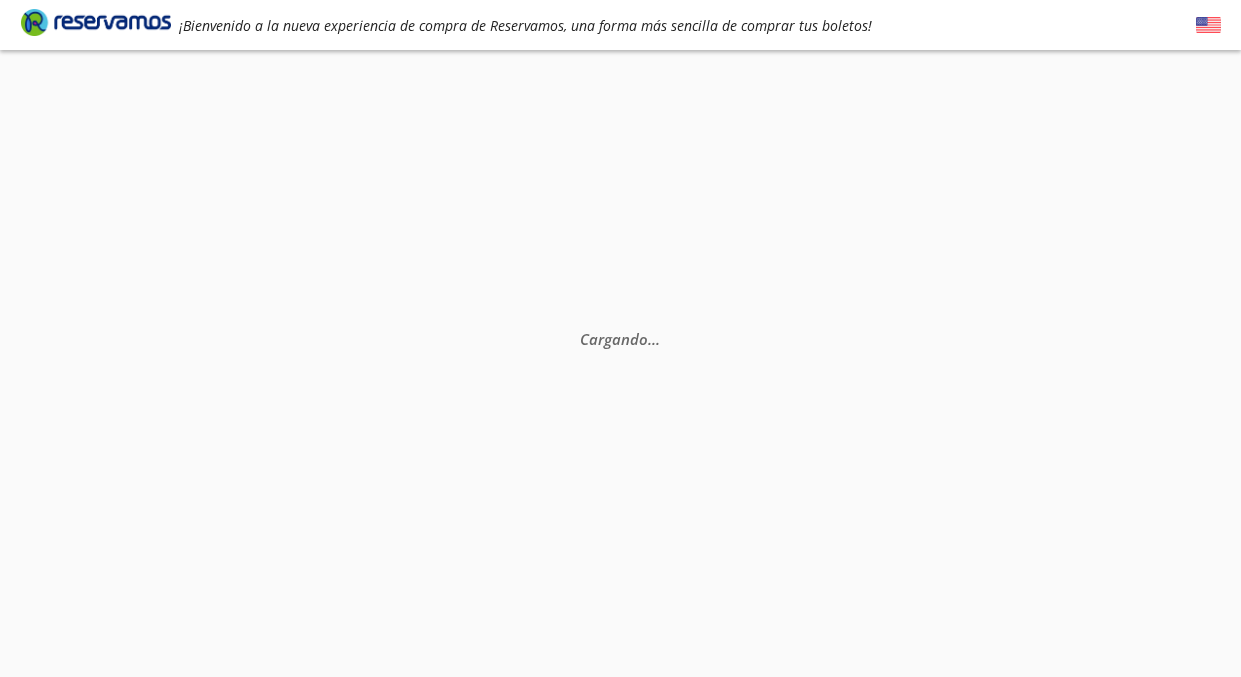 scroll, scrollTop: 0, scrollLeft: 0, axis: both 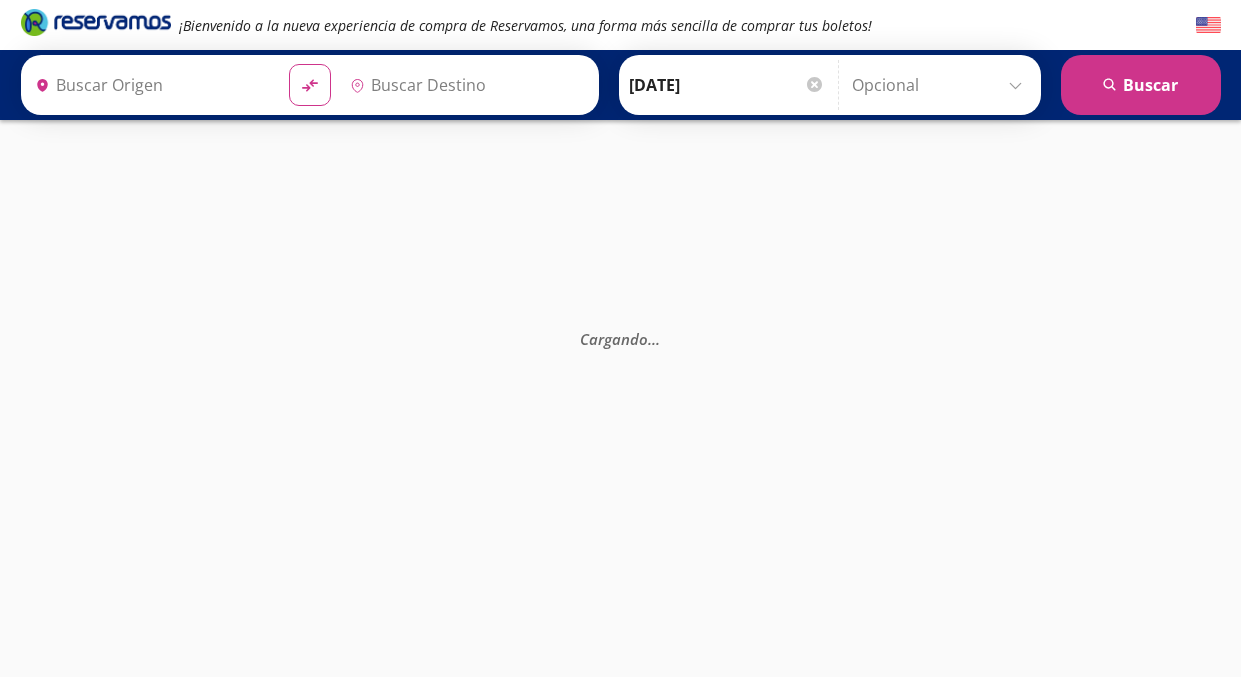 type on "[GEOGRAPHIC_DATA], [GEOGRAPHIC_DATA]" 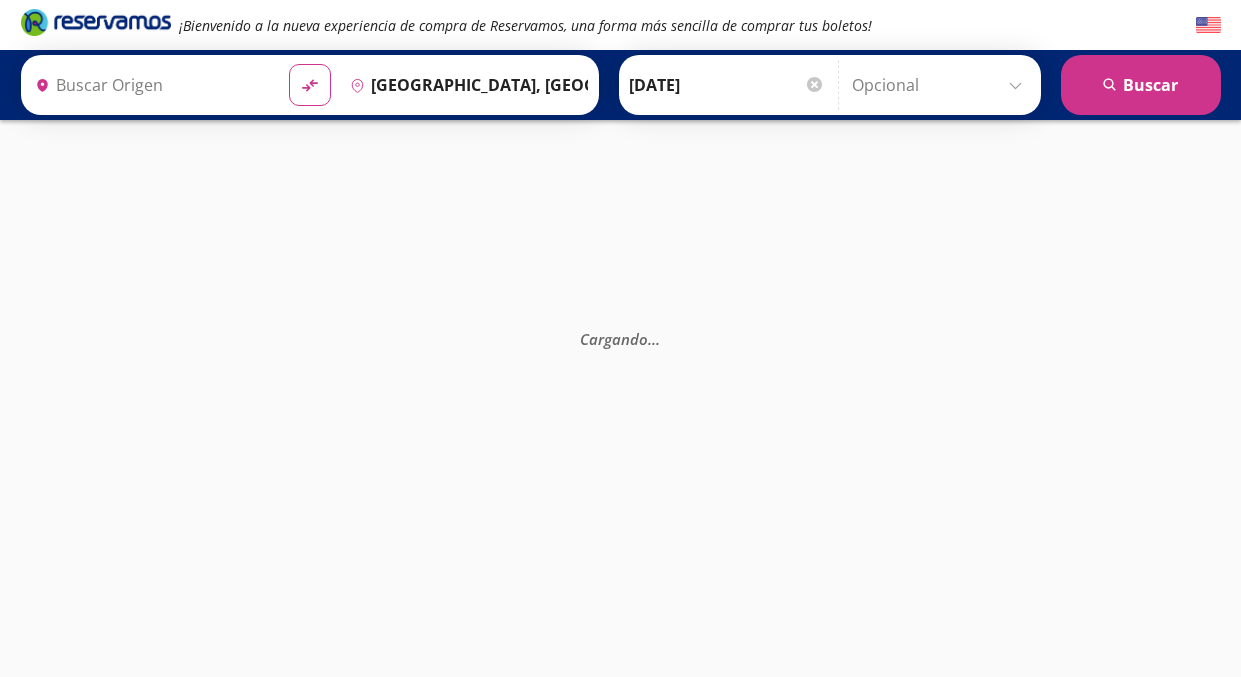 type on "[GEOGRAPHIC_DATA], [GEOGRAPHIC_DATA]" 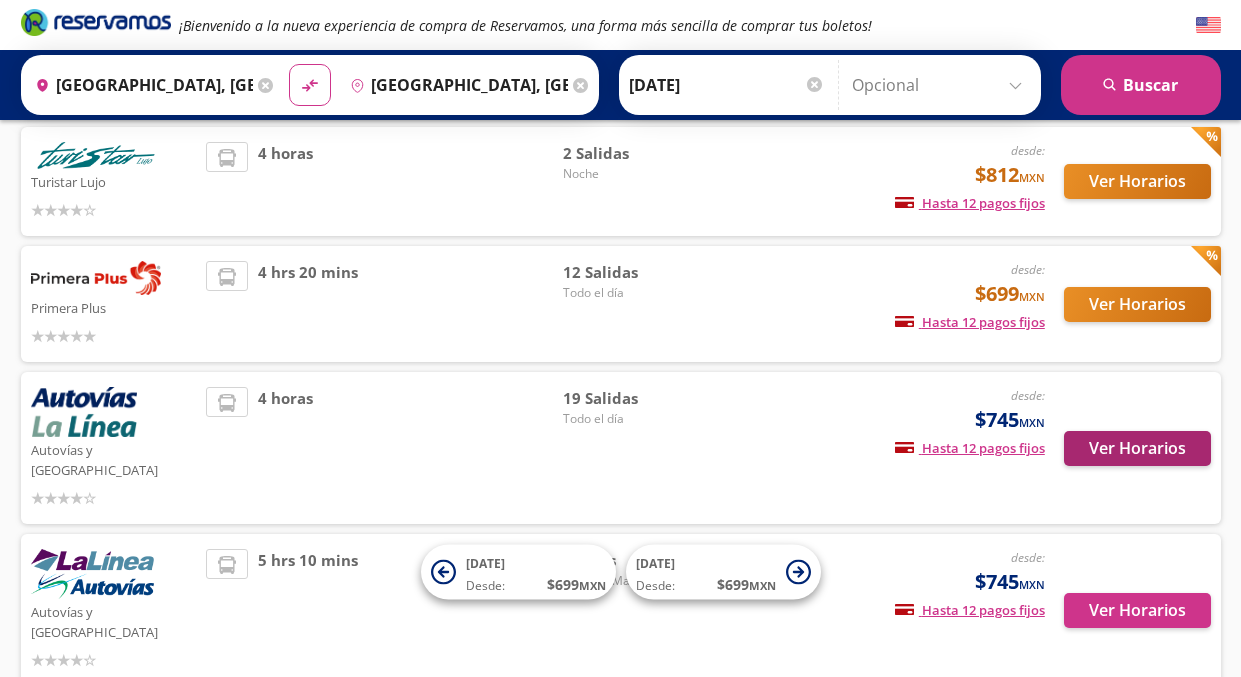 scroll, scrollTop: 252, scrollLeft: 0, axis: vertical 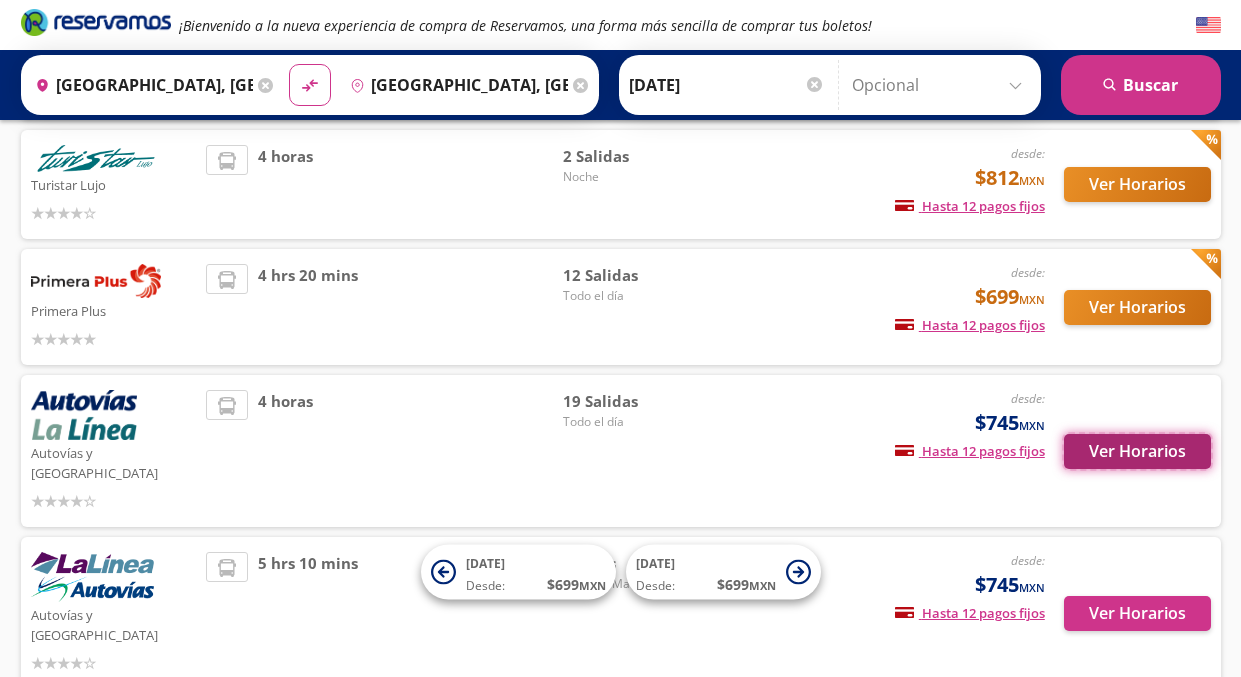 click on "Ver Horarios" at bounding box center [1137, 451] 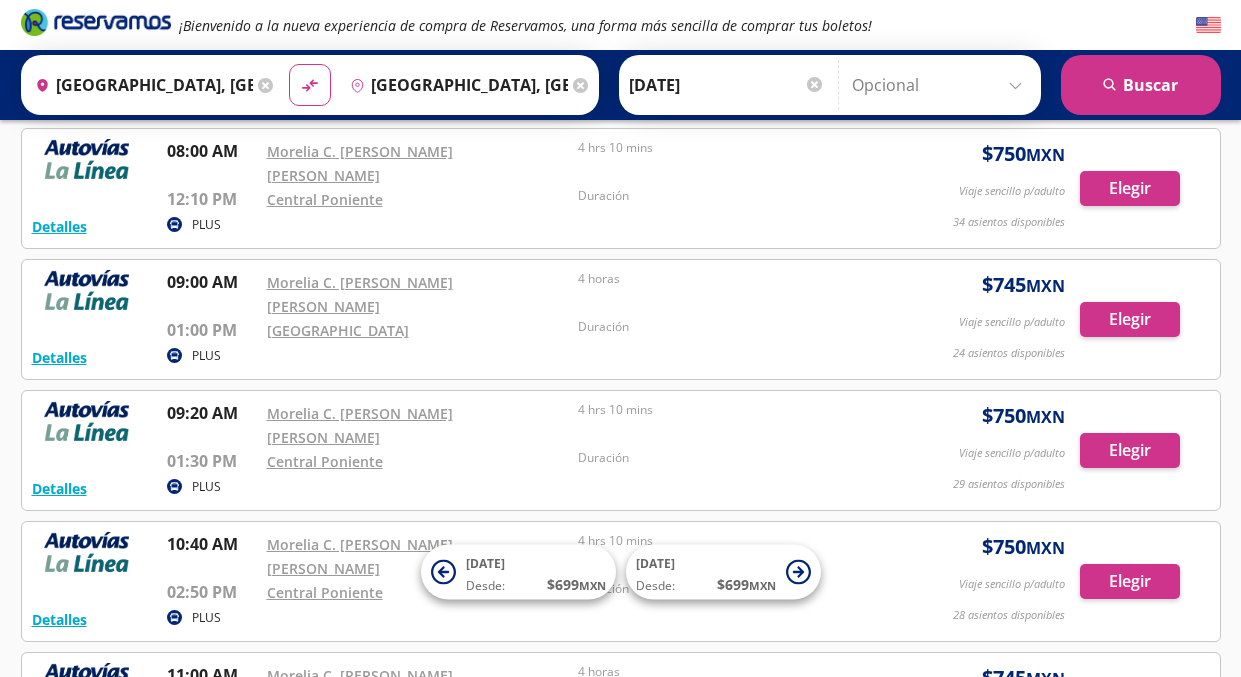scroll, scrollTop: 1016, scrollLeft: 0, axis: vertical 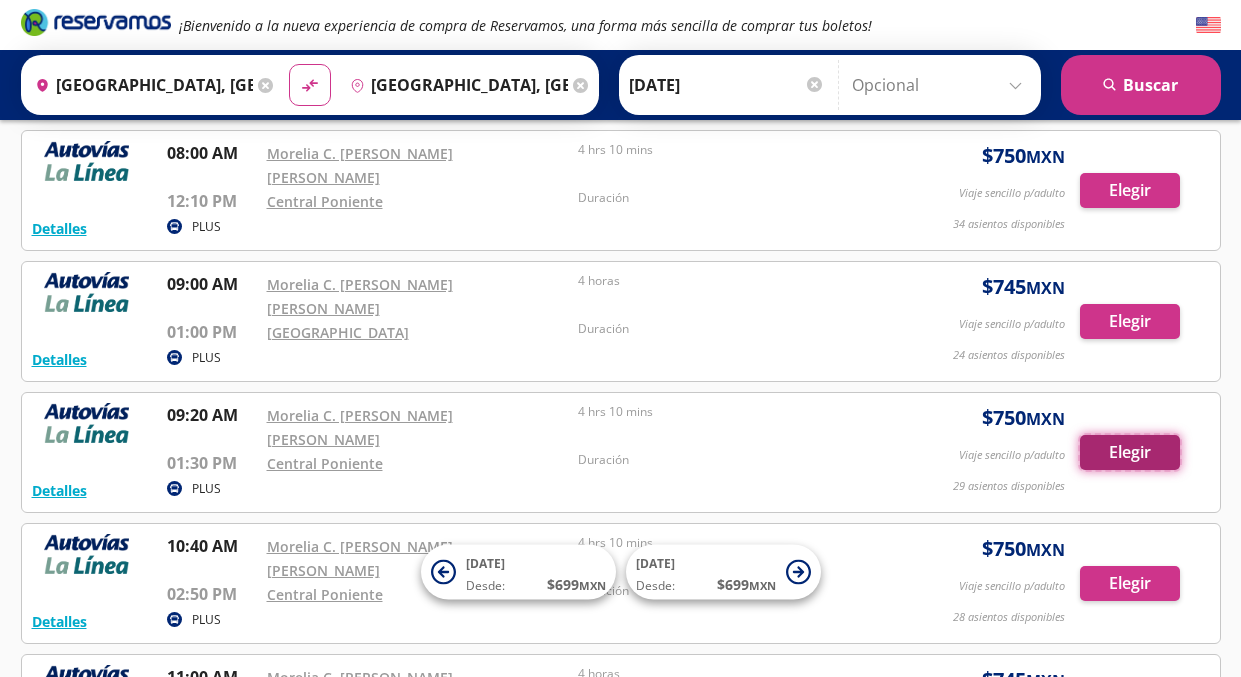 click on "Elegir" at bounding box center (1130, 452) 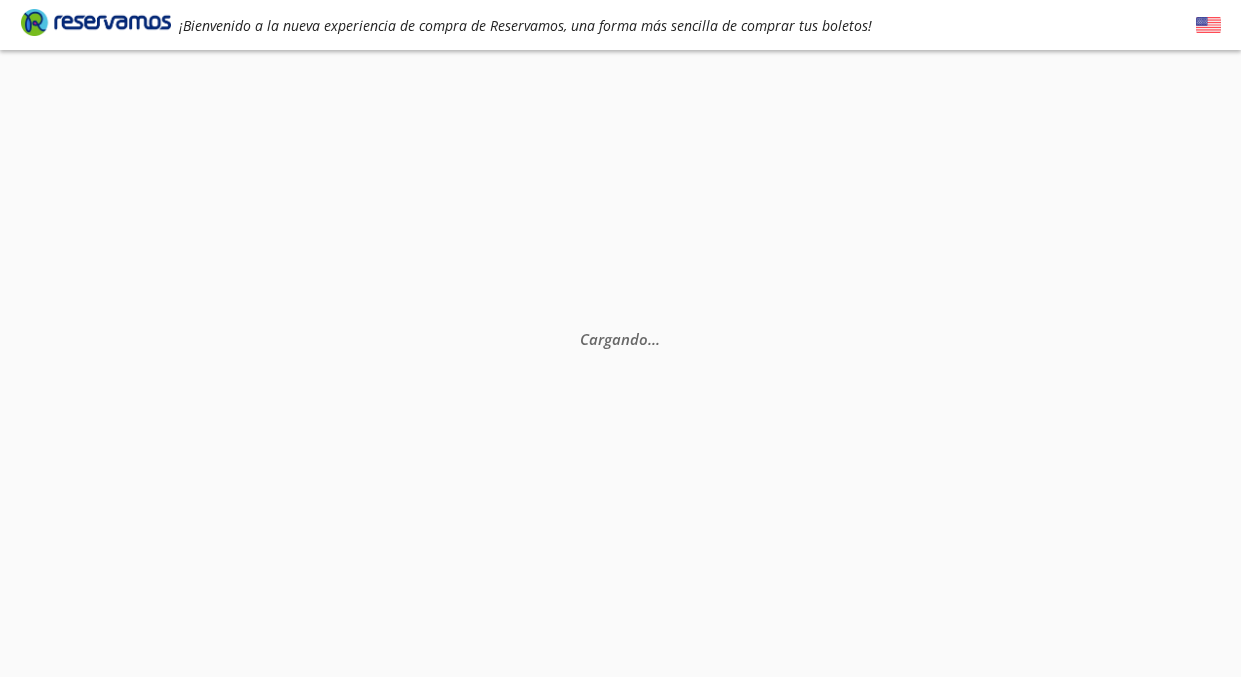 scroll, scrollTop: 0, scrollLeft: 0, axis: both 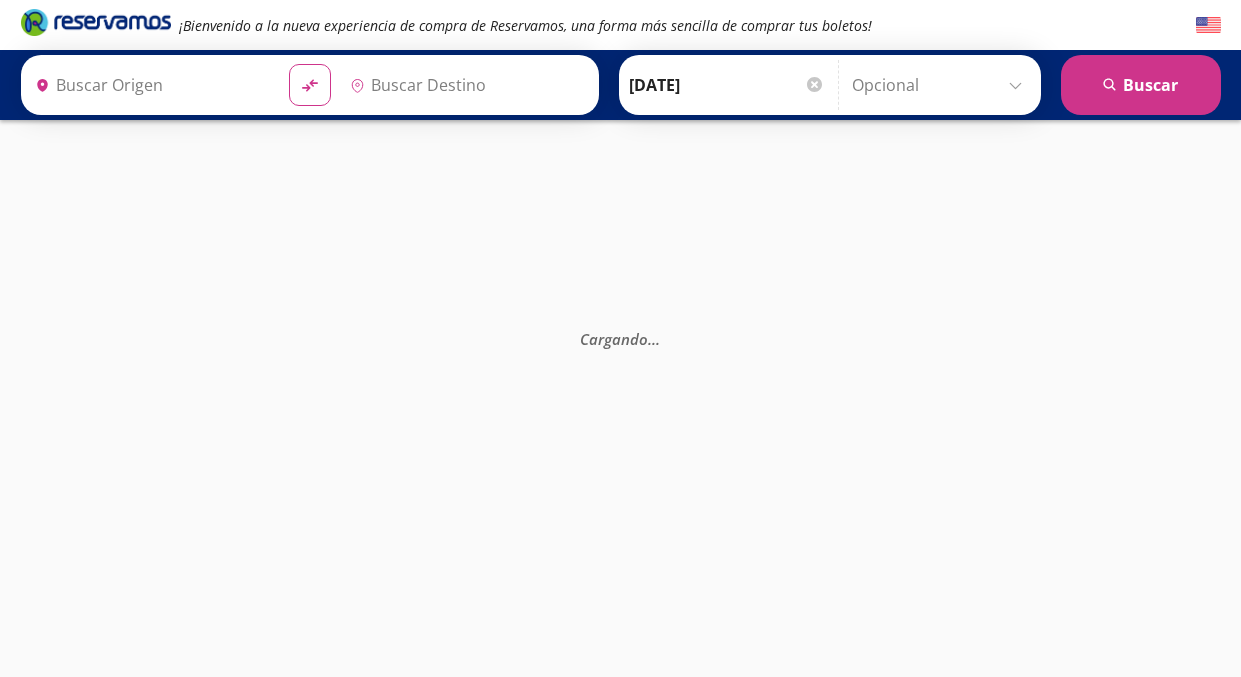 type on "[GEOGRAPHIC_DATA], [GEOGRAPHIC_DATA]" 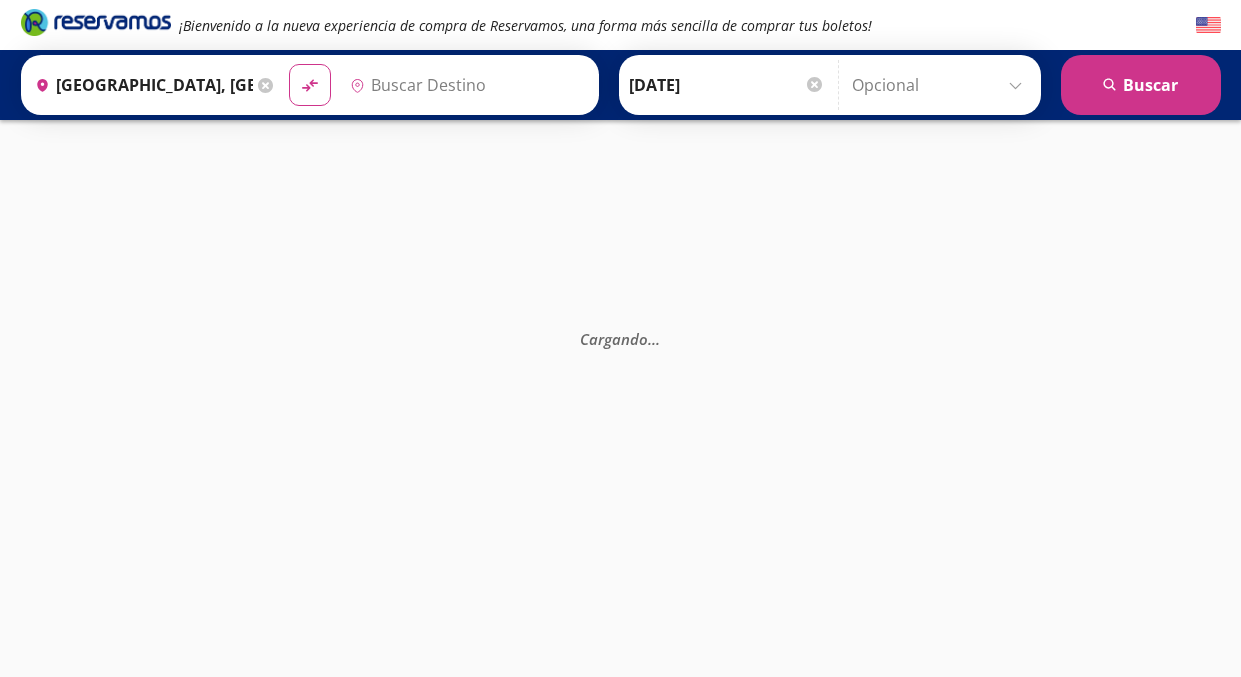 type on "[GEOGRAPHIC_DATA], [GEOGRAPHIC_DATA]" 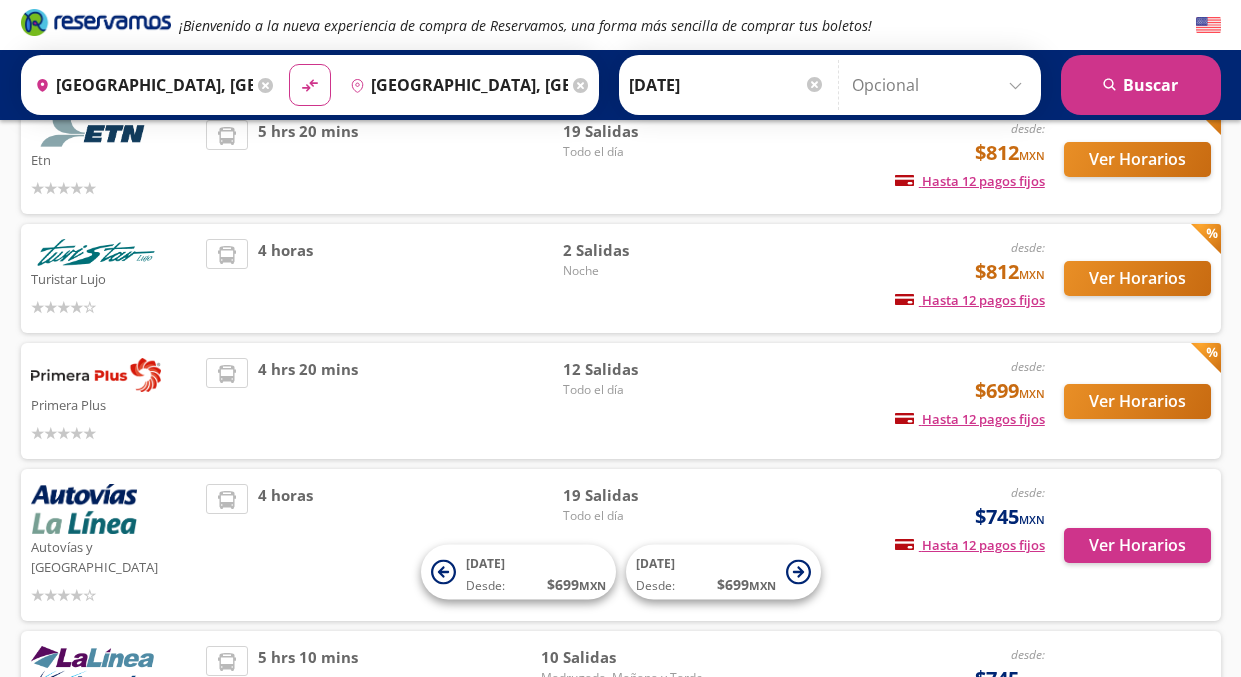 scroll, scrollTop: 163, scrollLeft: 0, axis: vertical 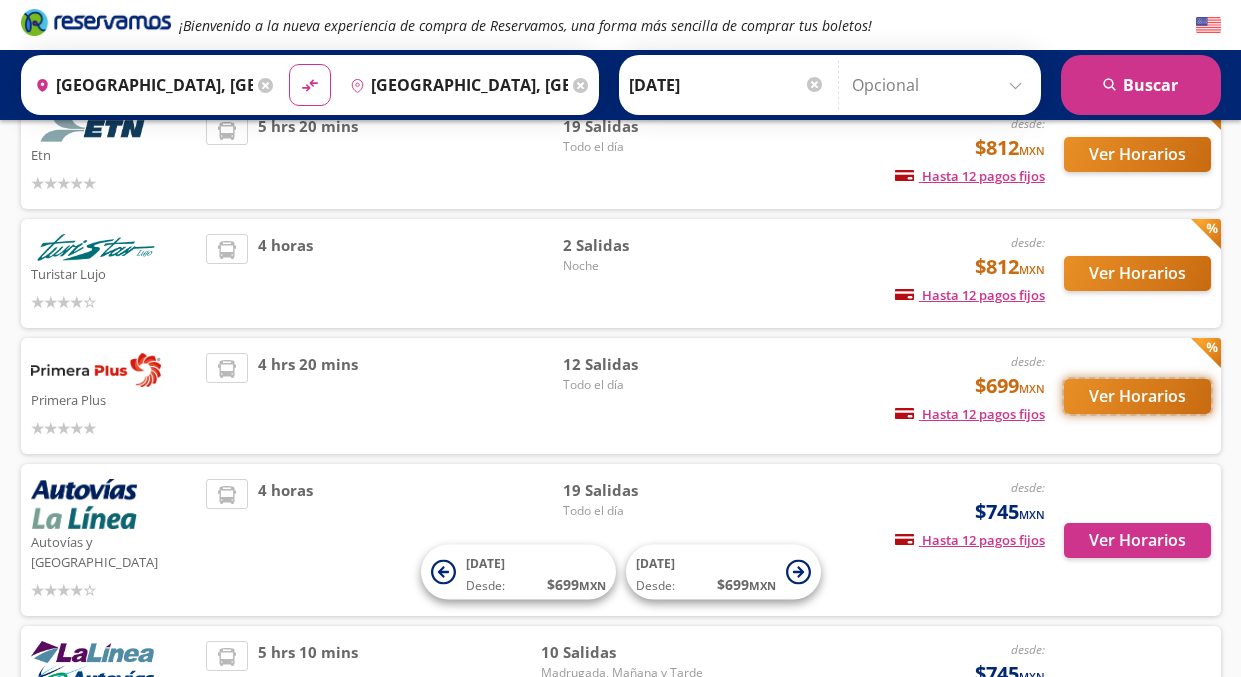 click on "Ver Horarios" at bounding box center [1137, 396] 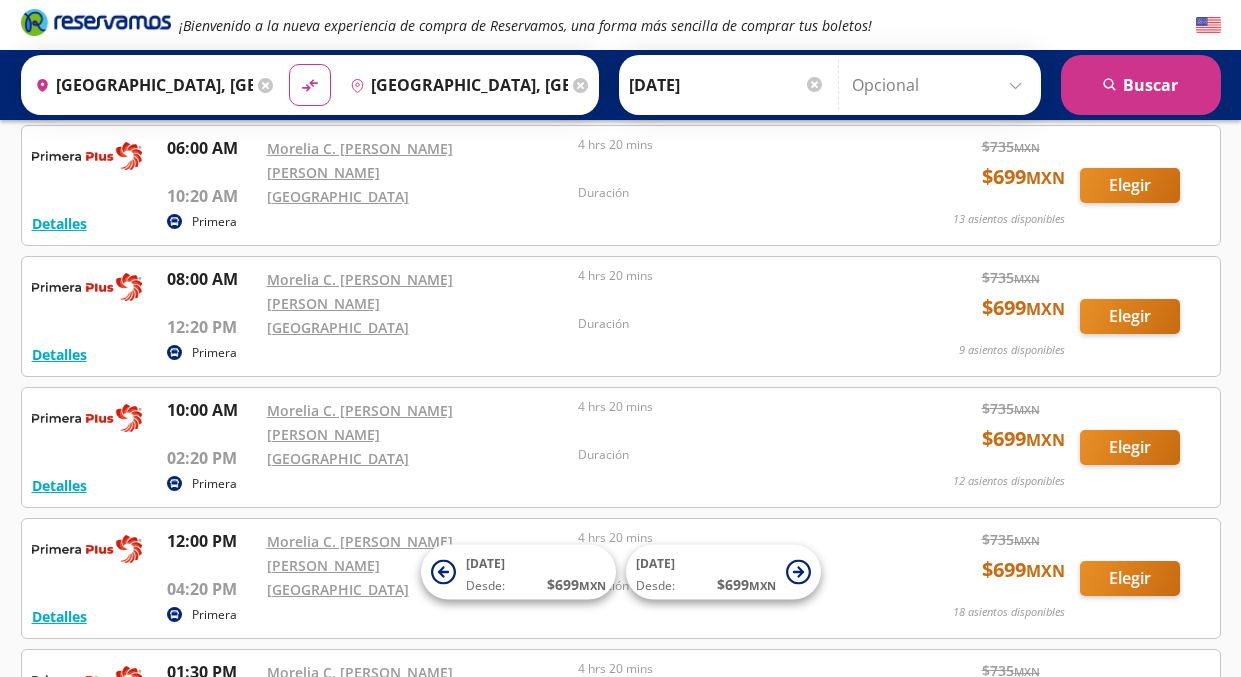 scroll, scrollTop: 282, scrollLeft: 0, axis: vertical 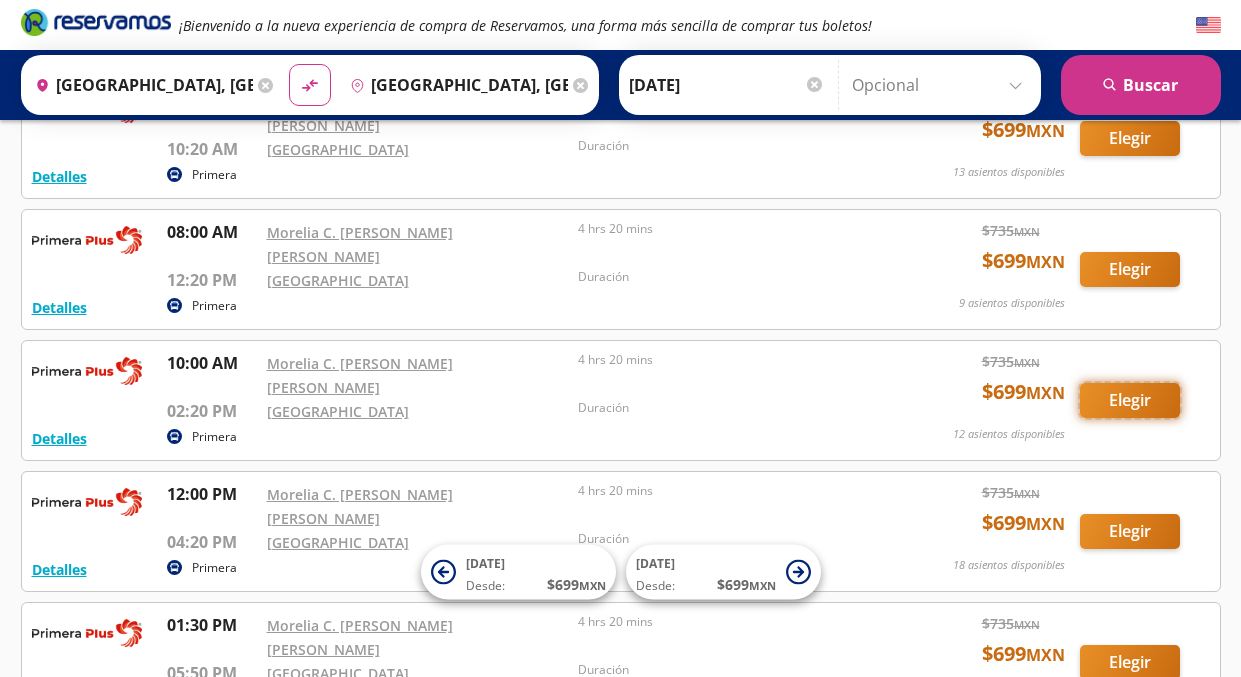 click on "Elegir" at bounding box center [1130, 400] 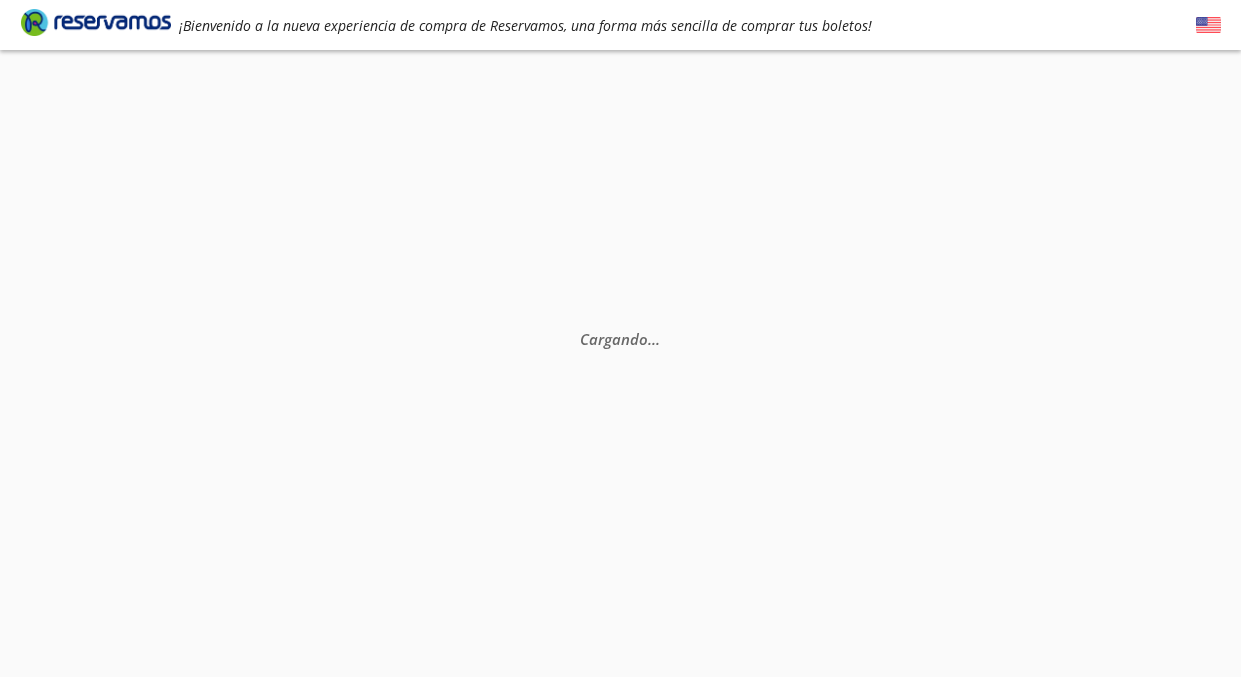 scroll, scrollTop: 0, scrollLeft: 0, axis: both 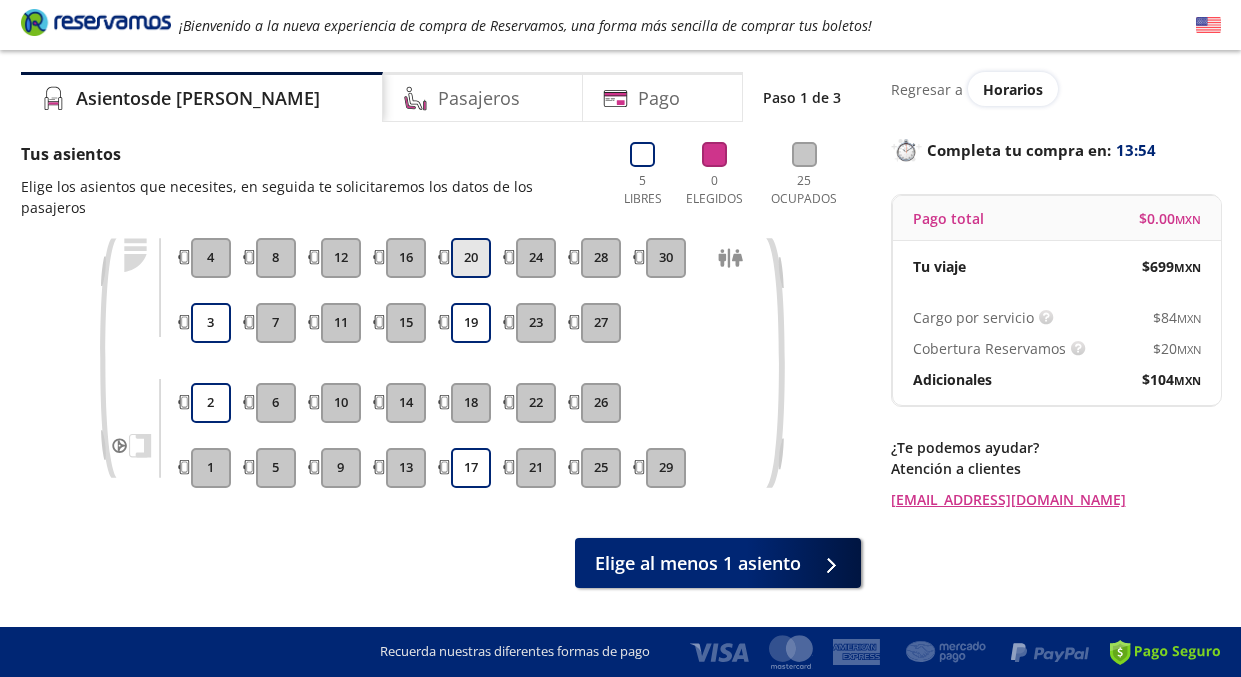 click on "20" at bounding box center (471, 258) 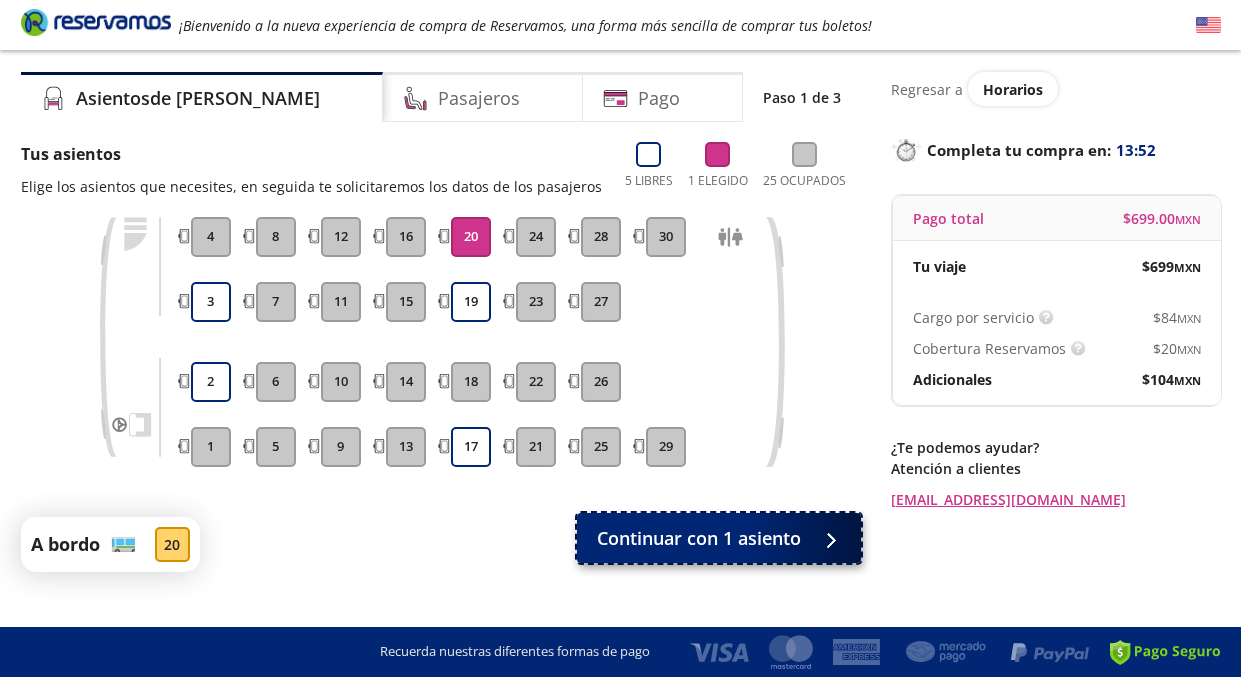 click on "Continuar con 1 asiento" at bounding box center (699, 538) 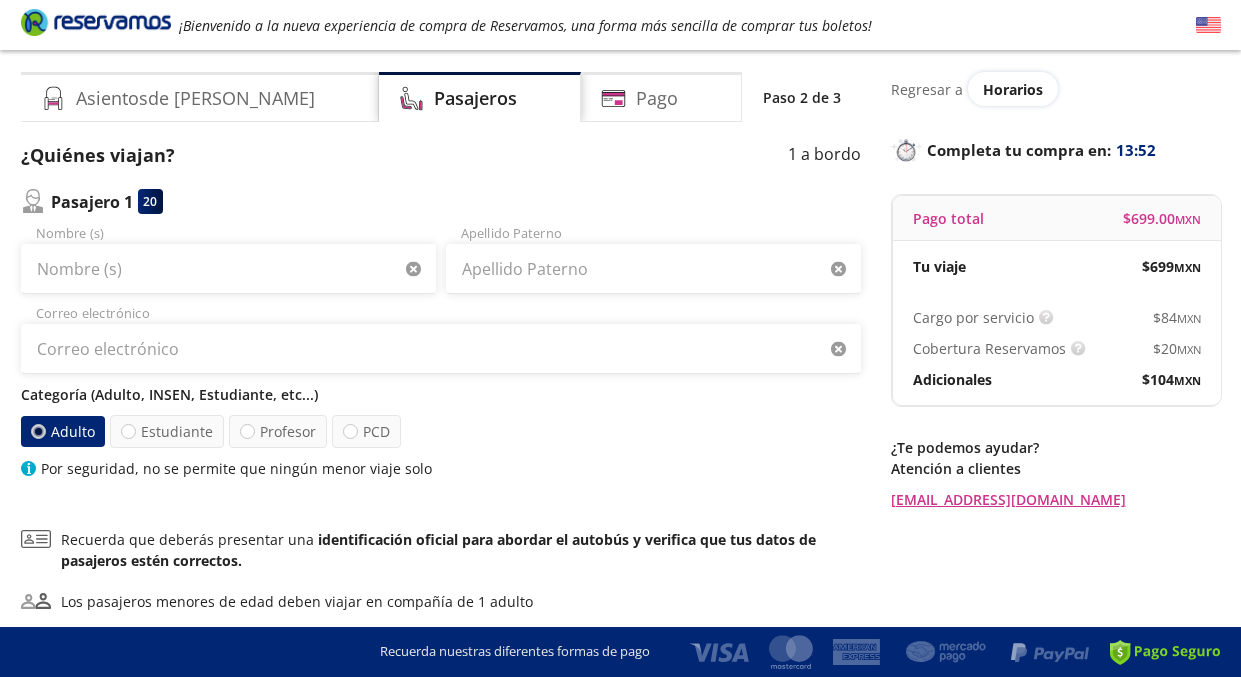 scroll, scrollTop: 0, scrollLeft: 0, axis: both 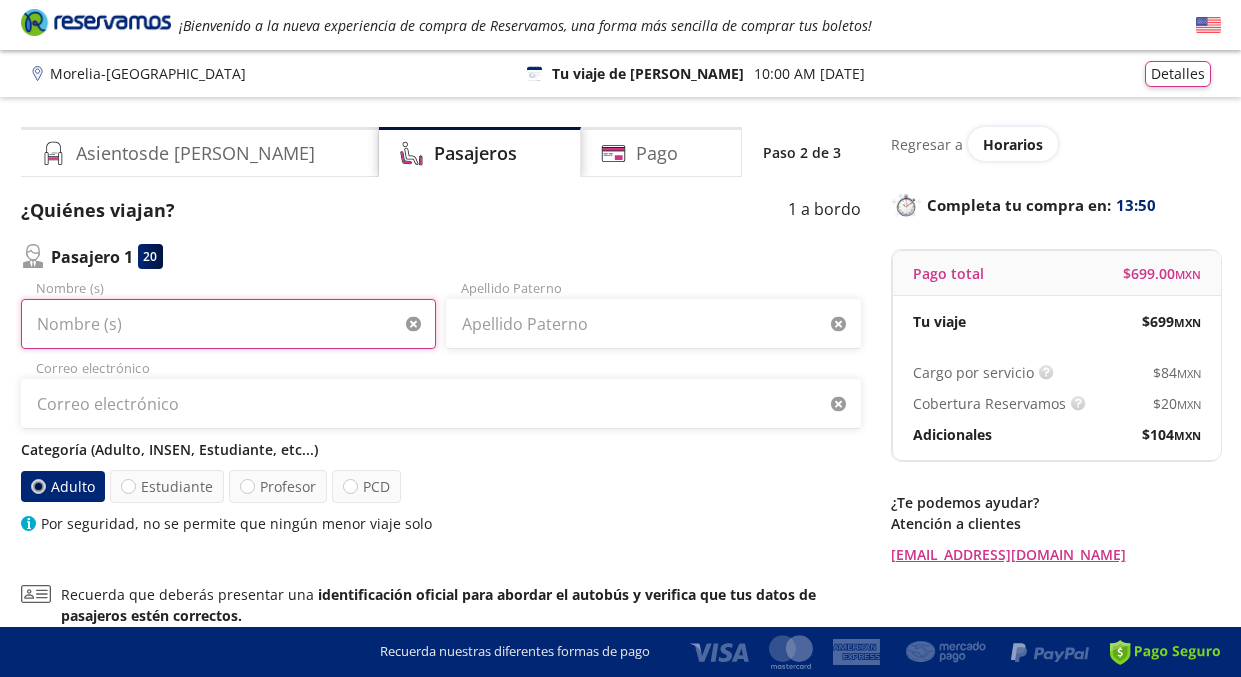 click on "Nombre (s)" at bounding box center (228, 324) 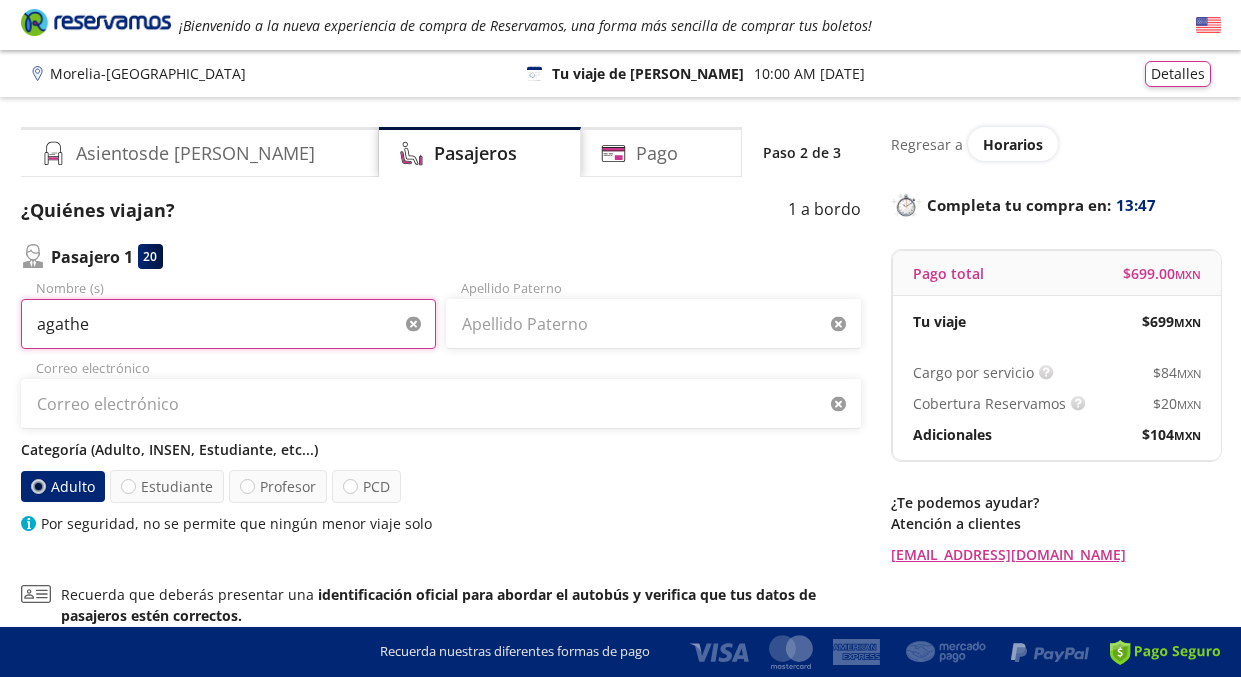 type on "agathe" 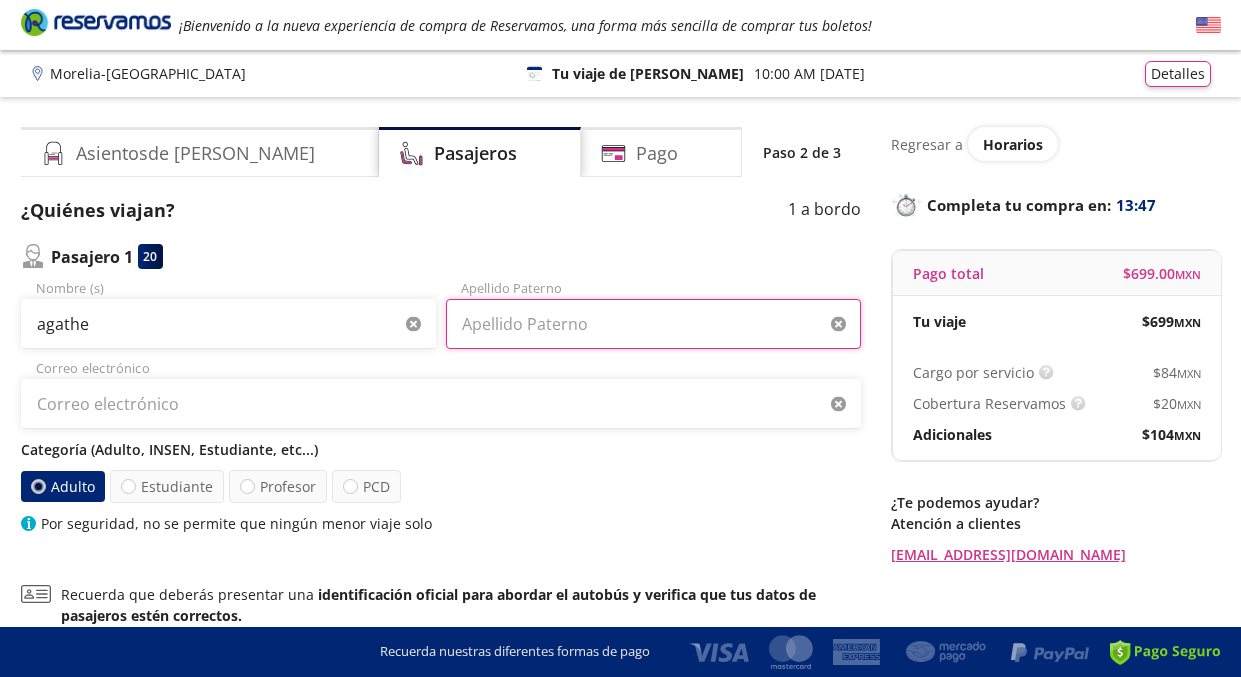 click on "Apellido Paterno" at bounding box center (653, 324) 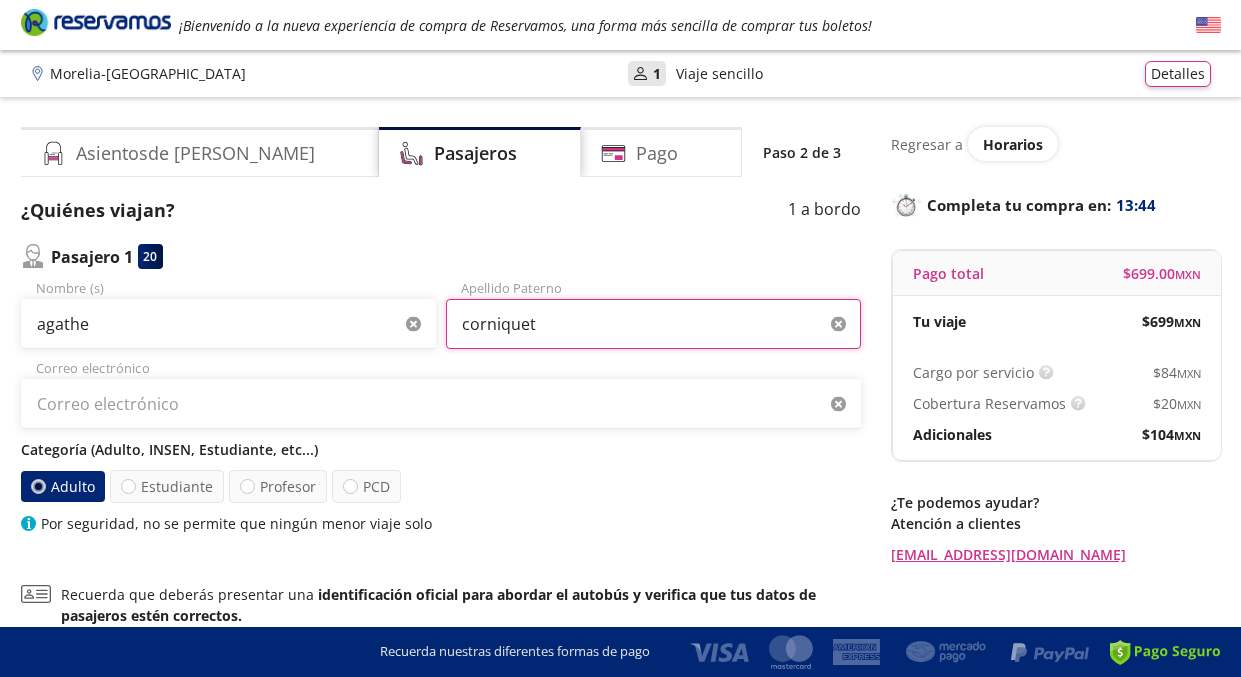 type on "corniquet" 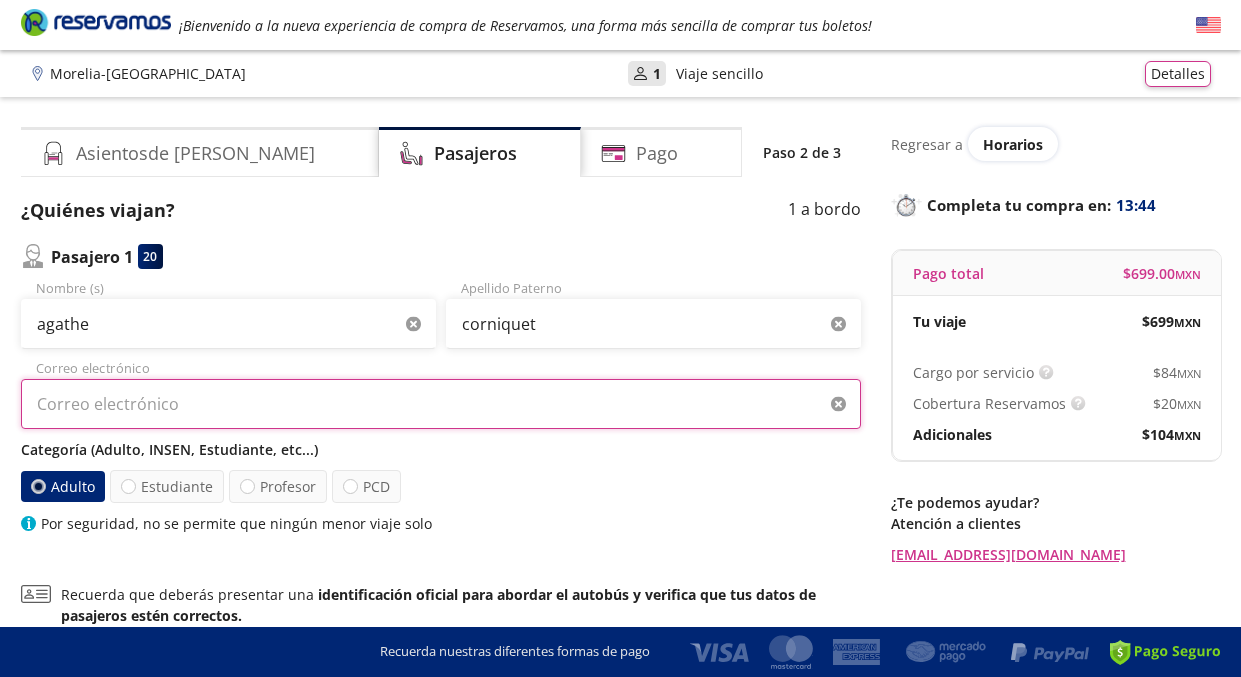 click on "Correo electrónico" at bounding box center [441, 404] 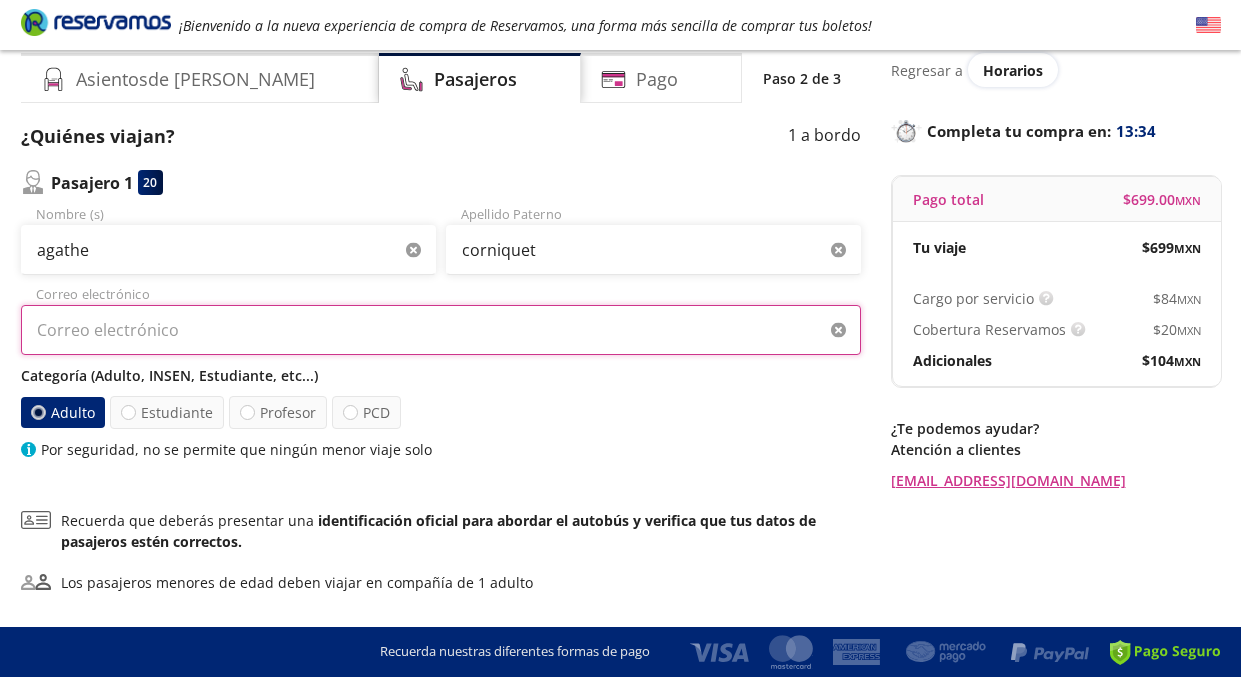 scroll, scrollTop: 75, scrollLeft: 0, axis: vertical 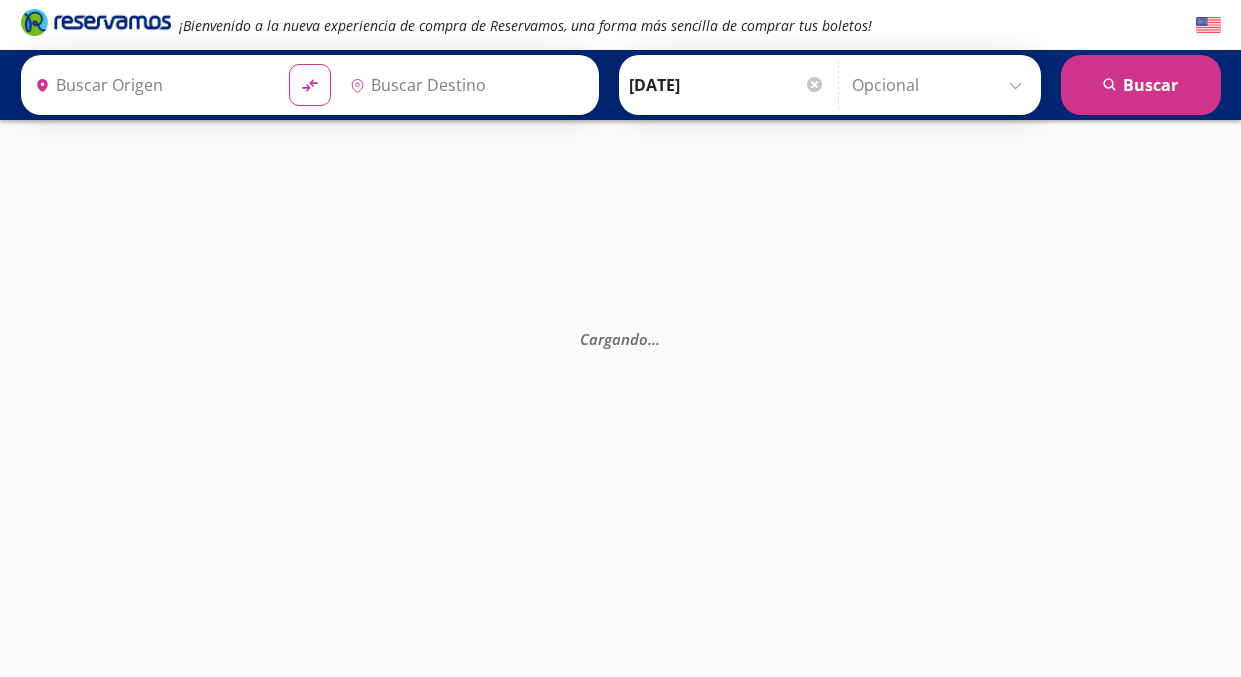 type on "[GEOGRAPHIC_DATA], [GEOGRAPHIC_DATA]" 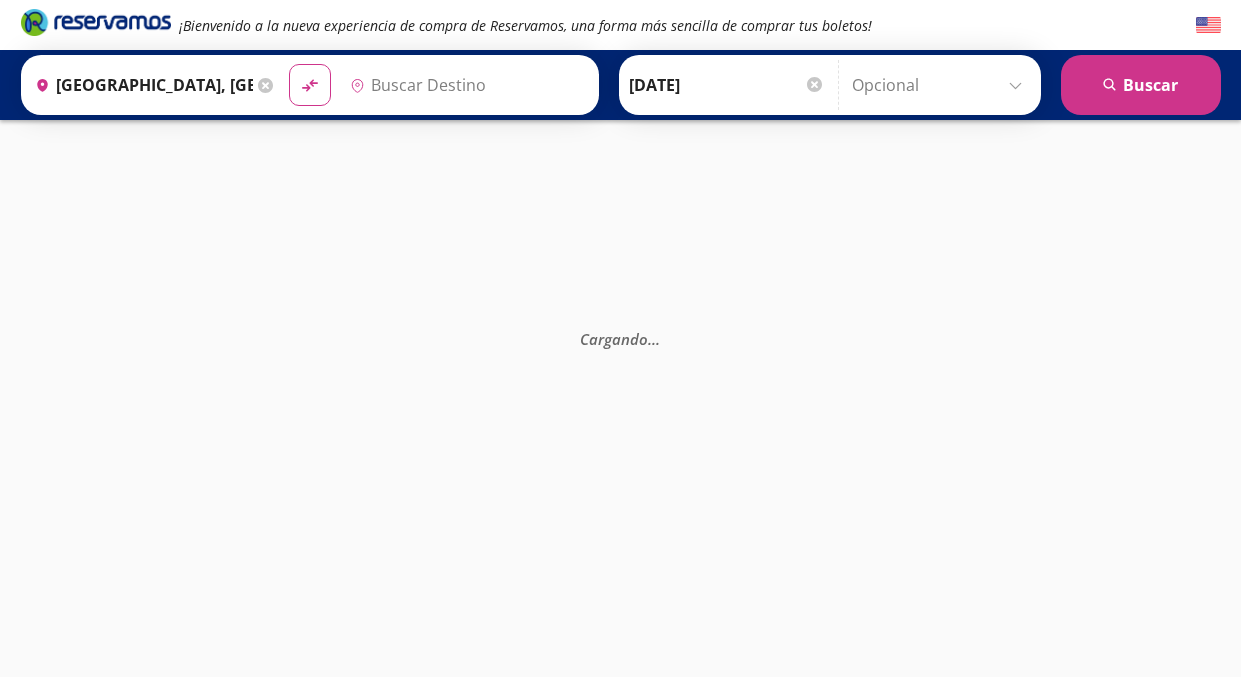 type on "[GEOGRAPHIC_DATA], [GEOGRAPHIC_DATA]" 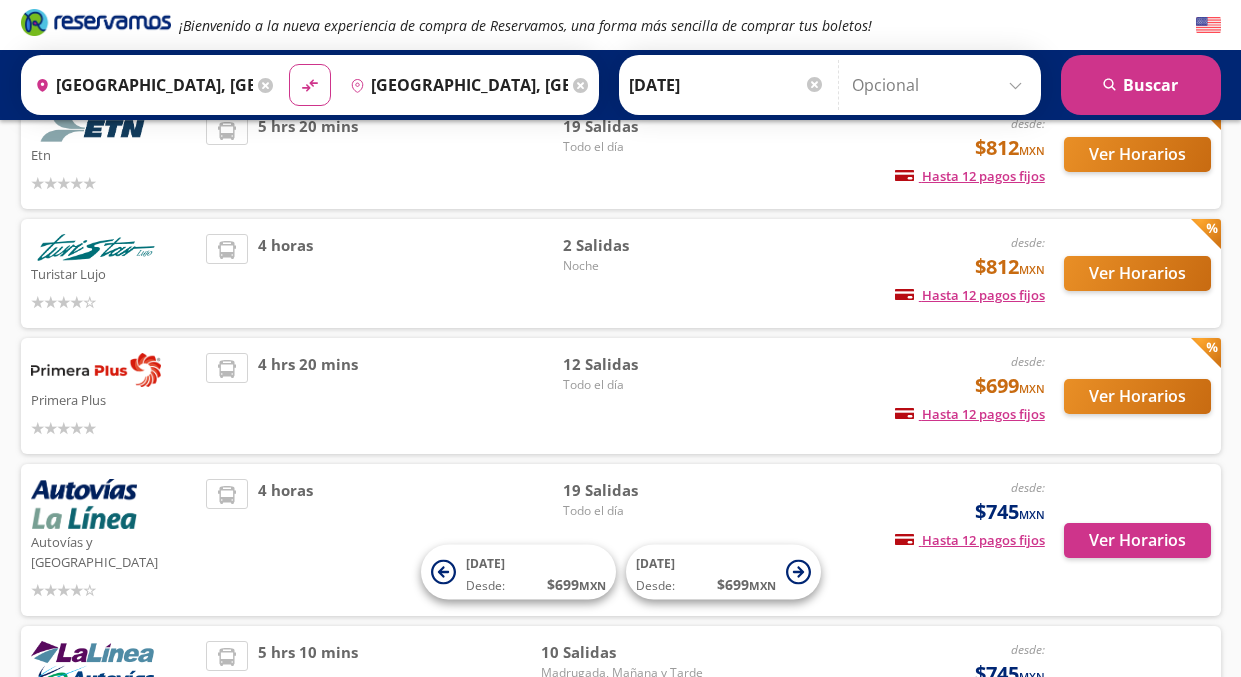 scroll, scrollTop: 240, scrollLeft: 0, axis: vertical 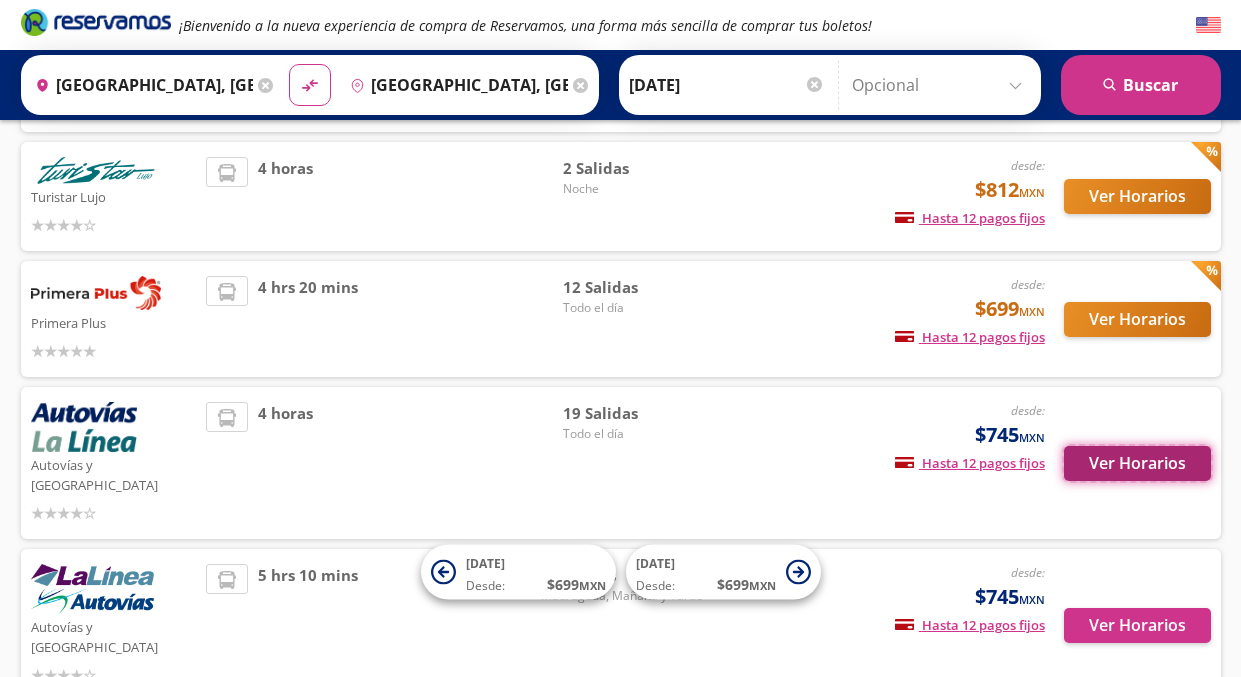 click on "Ver Horarios" at bounding box center (1137, 463) 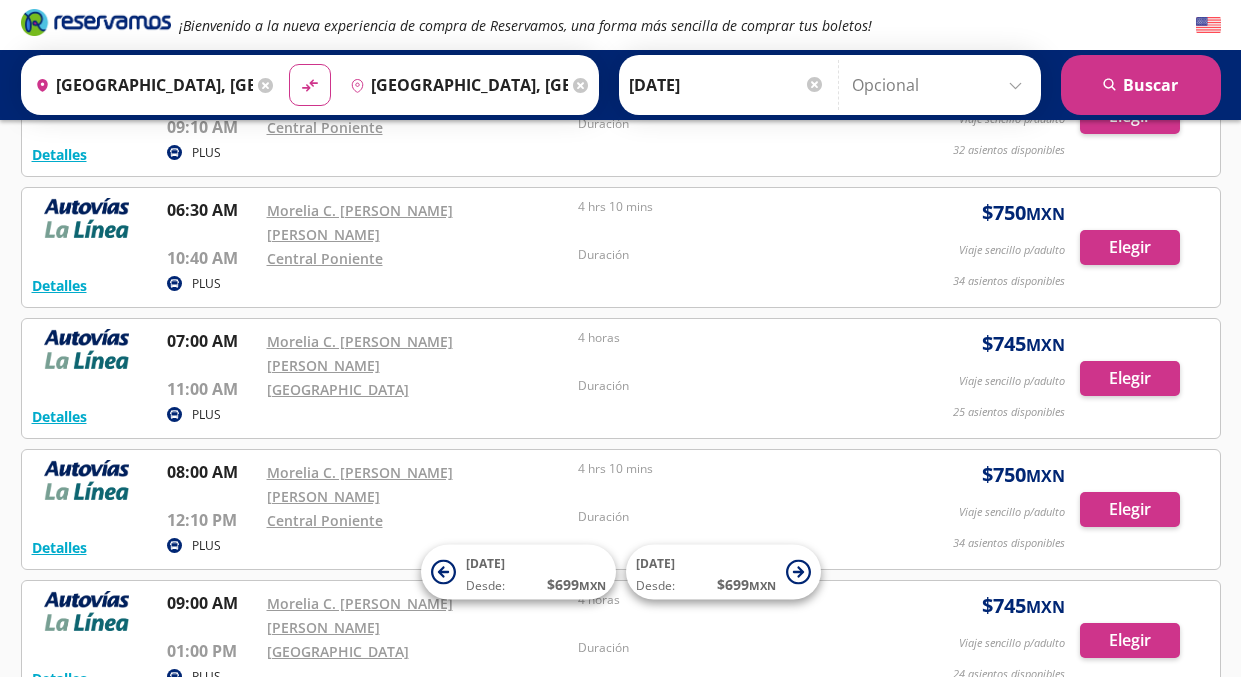 scroll, scrollTop: 702, scrollLeft: 0, axis: vertical 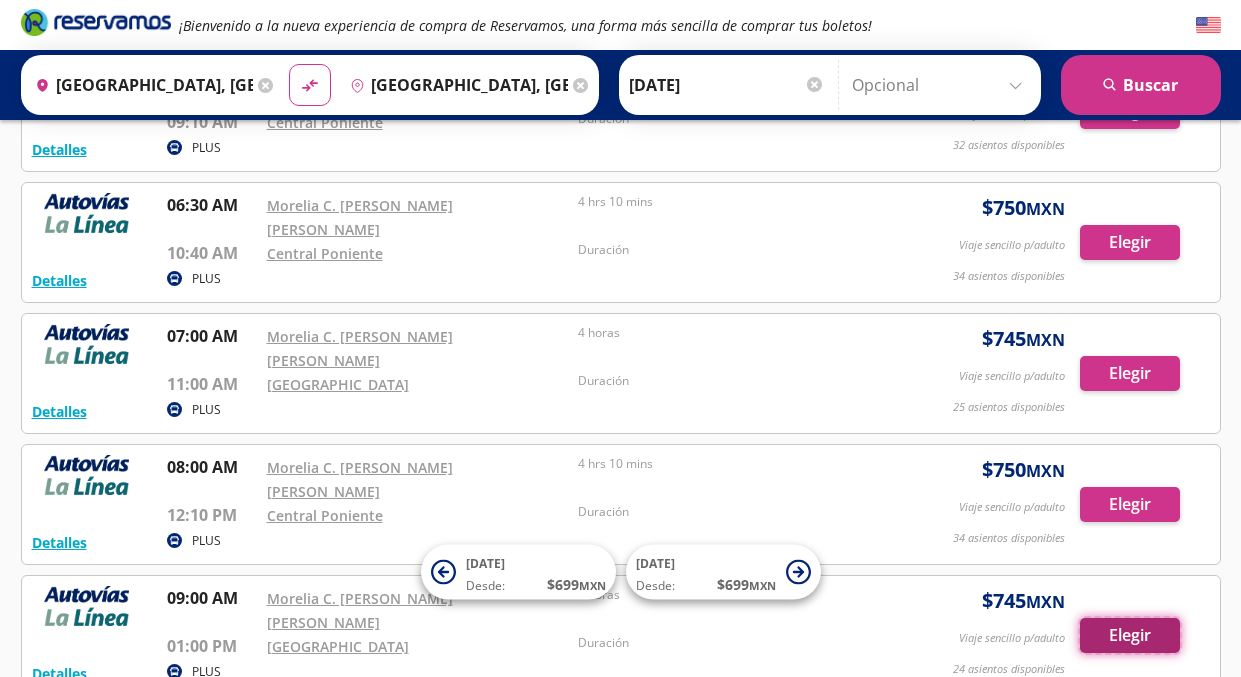 click on "Elegir" at bounding box center [1130, 635] 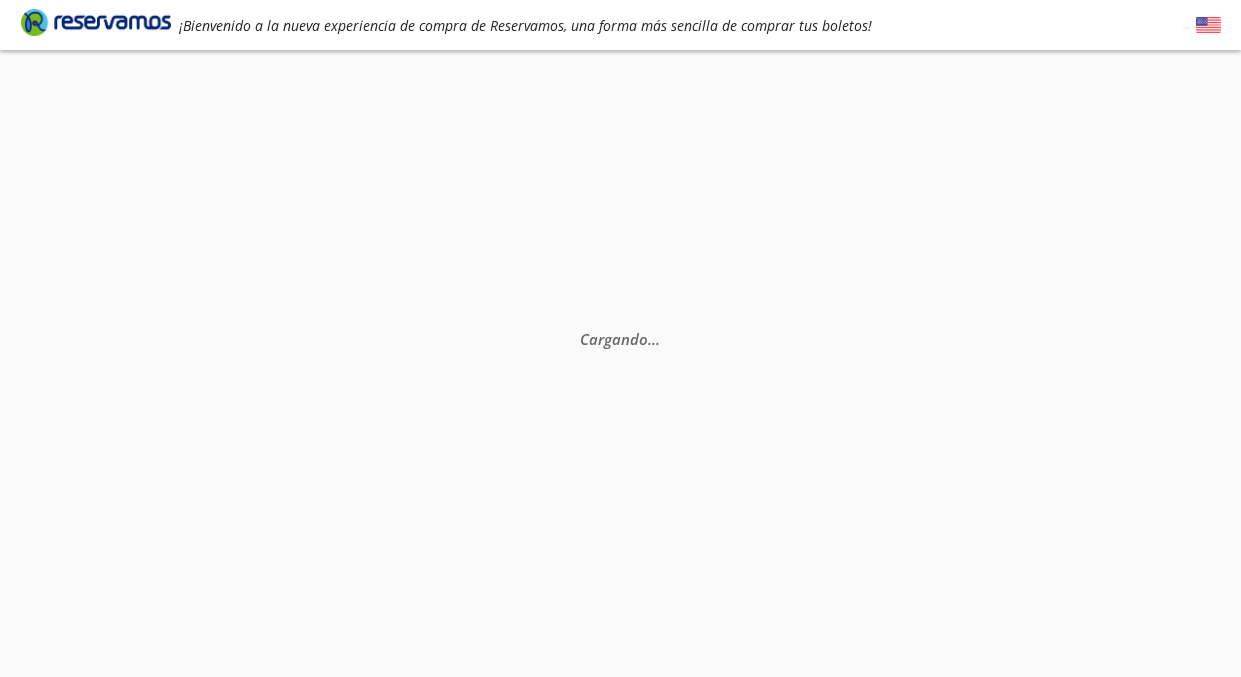 scroll, scrollTop: 0, scrollLeft: 0, axis: both 